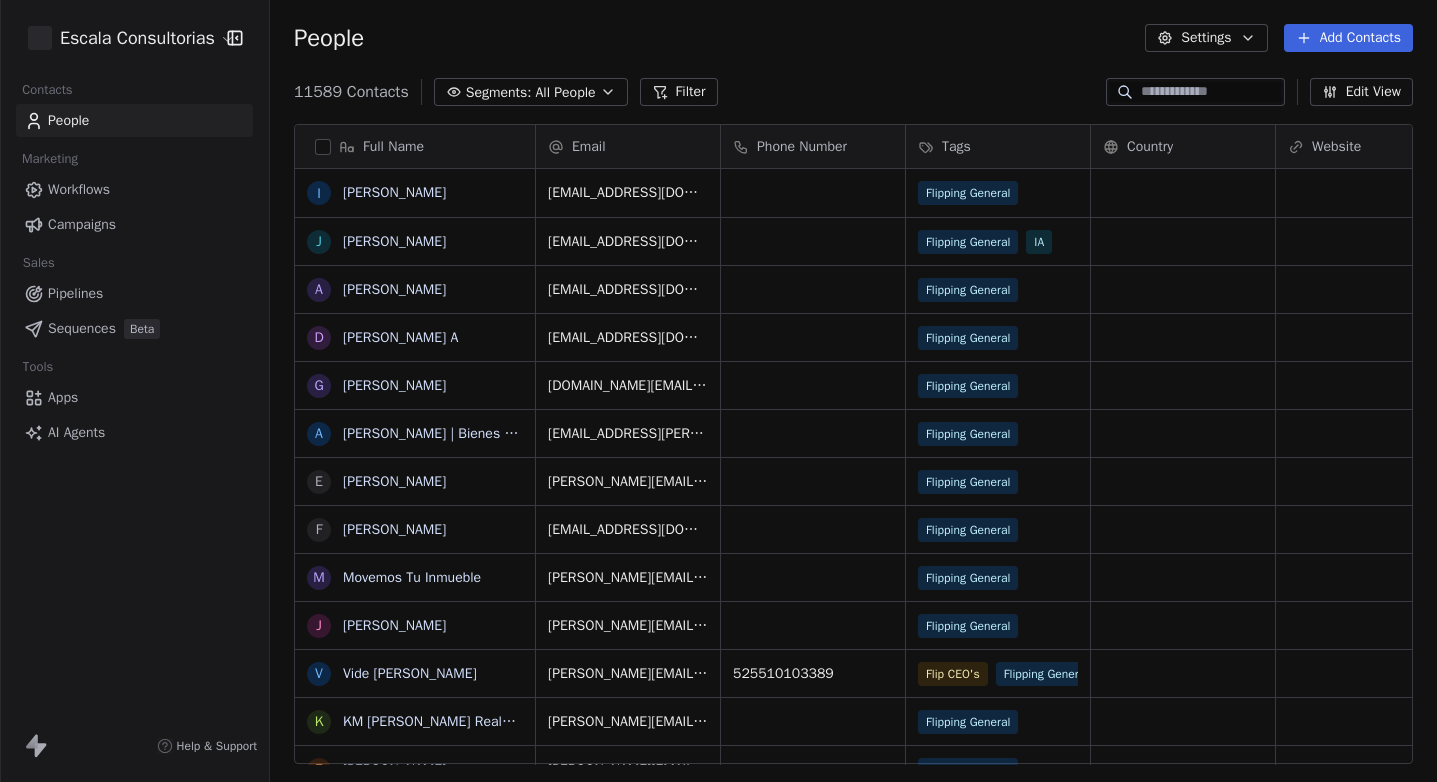 scroll, scrollTop: 0, scrollLeft: 0, axis: both 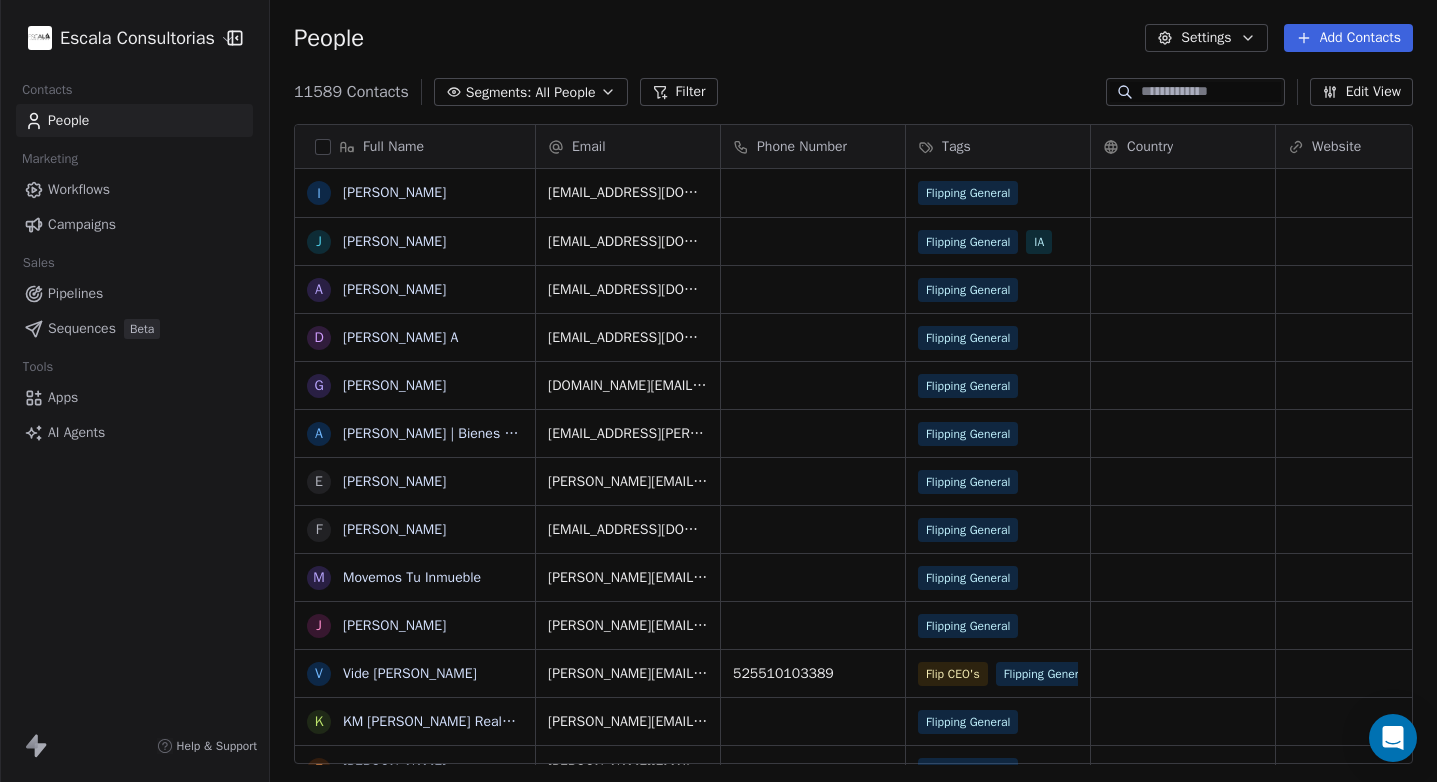 click on "Contacts People Marketing Workflows Campaigns Sales Pipelines Sequences Beta Tools Apps AI Agents" at bounding box center [134, 262] 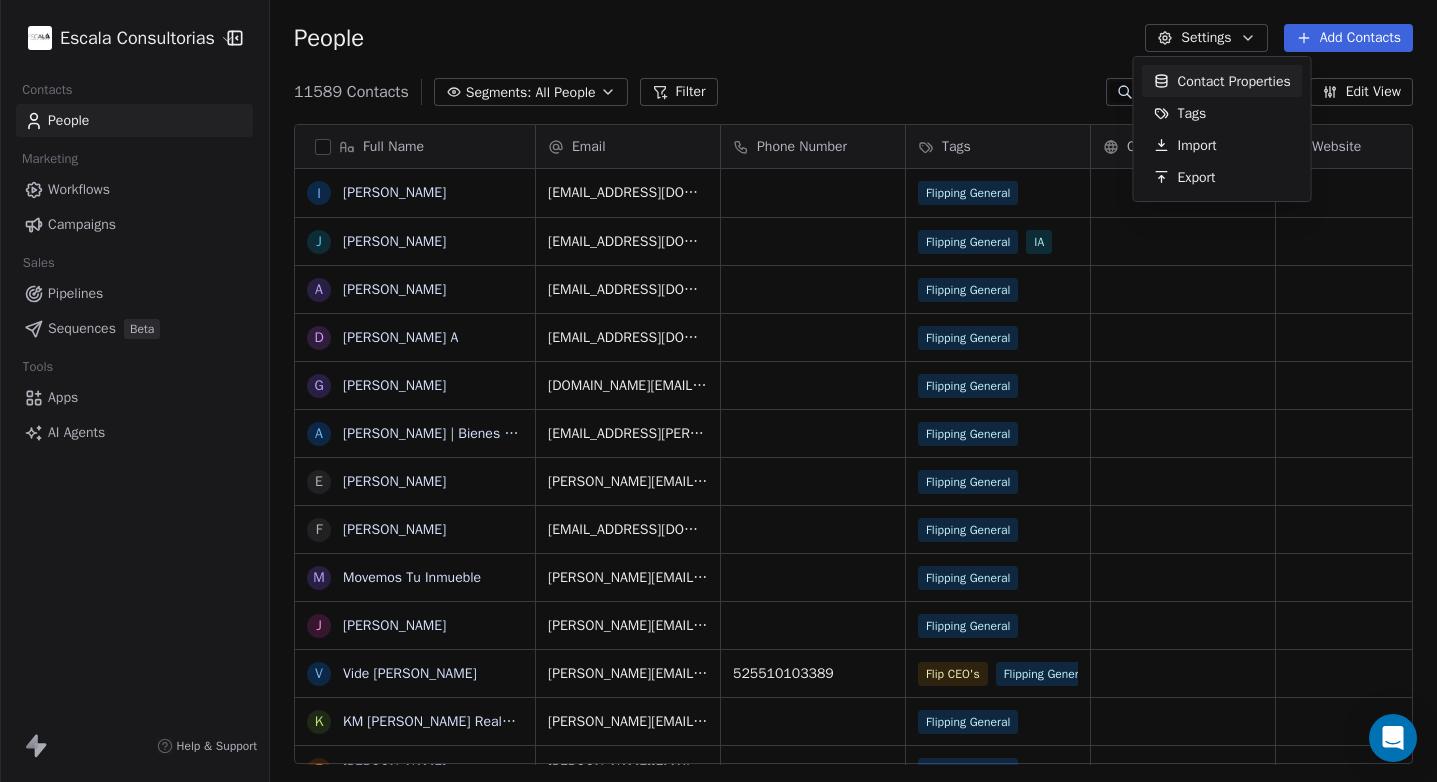 click on "Escala Consultorias Contacts People Marketing Workflows Campaigns Sales Pipelines Sequences Beta Tools Apps AI Agents Help & Support People Settings  Add Contacts 11589 Contacts Segments: All People Filter  Edit View Tag Add to Sequence Export Full Name I [PERSON_NAME] [PERSON_NAME] A [PERSON_NAME] D [PERSON_NAME] A G [PERSON_NAME] A [PERSON_NAME] | Bienes Raíces E [PERSON_NAME] F [PERSON_NAME] M Movemos Tu Inmueble J [PERSON_NAME] V Vide [PERSON_NAME] K KM [PERSON_NAME] RealEstate E [PERSON_NAME] A [PERSON_NAME] P [PERSON_NAME] Venado [PERSON_NAME] Y [PERSON_NAME] J [PERSON_NAME] [PERSON_NAME] A [PERSON_NAME] A Arq. [PERSON_NAME] T [PERSON_NAME] D Dr_Alfonso H [PERSON_NAME] M [PERSON_NAME] F [PERSON_NAME] J [PERSON_NAME] M [PERSON_NAME] [PERSON_NAME] L [PERSON_NAME] M [PERSON_NAME] A [PERSON_NAME] C [PERSON_NAME] I [PERSON_NAME] M [PERSON_NAME] N [PERSON_NAME] Email Phone Number Tags Country Website Job Title Status Contact Source [EMAIL_ADDRESS][DOMAIN_NAME] Flipping General Manychat [EMAIL_ADDRESS][DOMAIN_NAME] Flipping General" at bounding box center (718, 391) 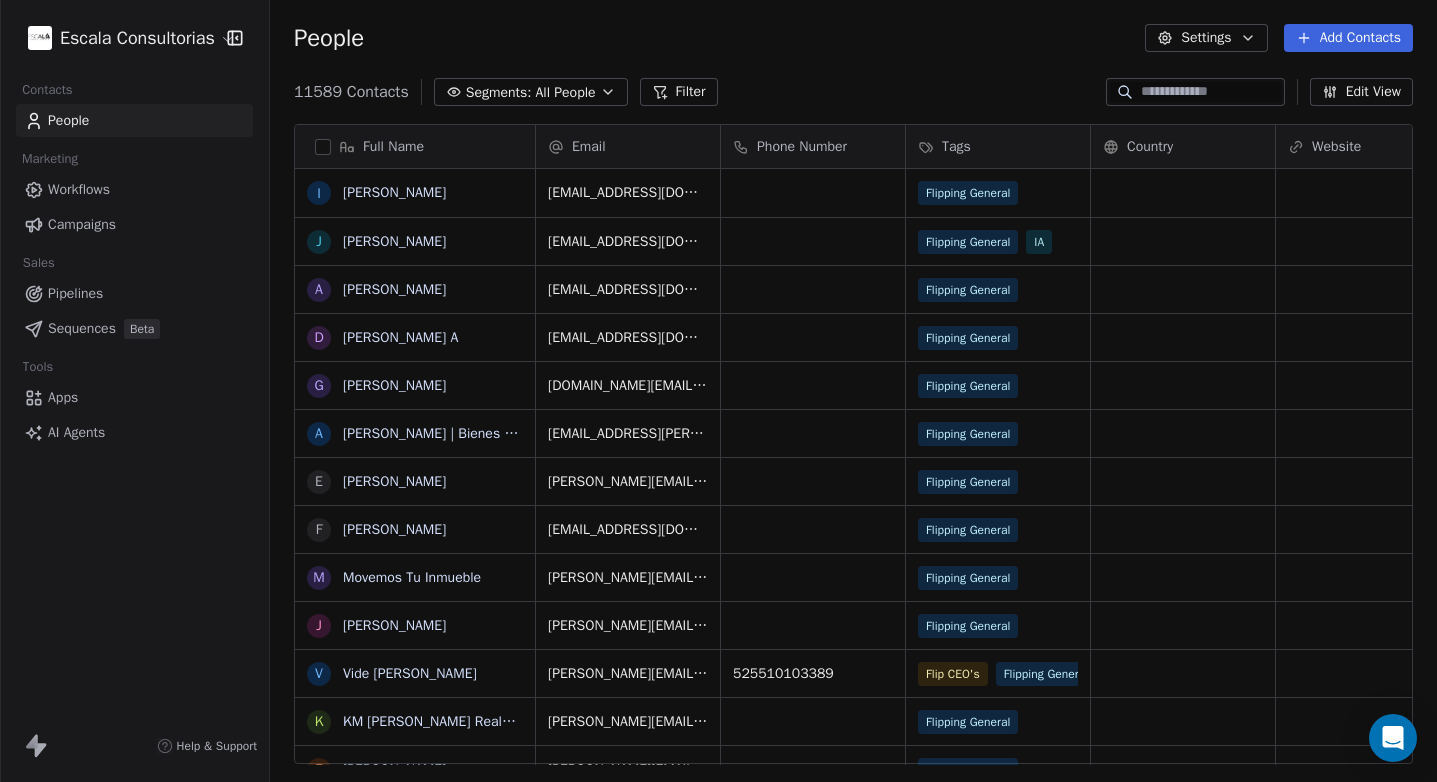 click on "Add Contacts" at bounding box center (1348, 38) 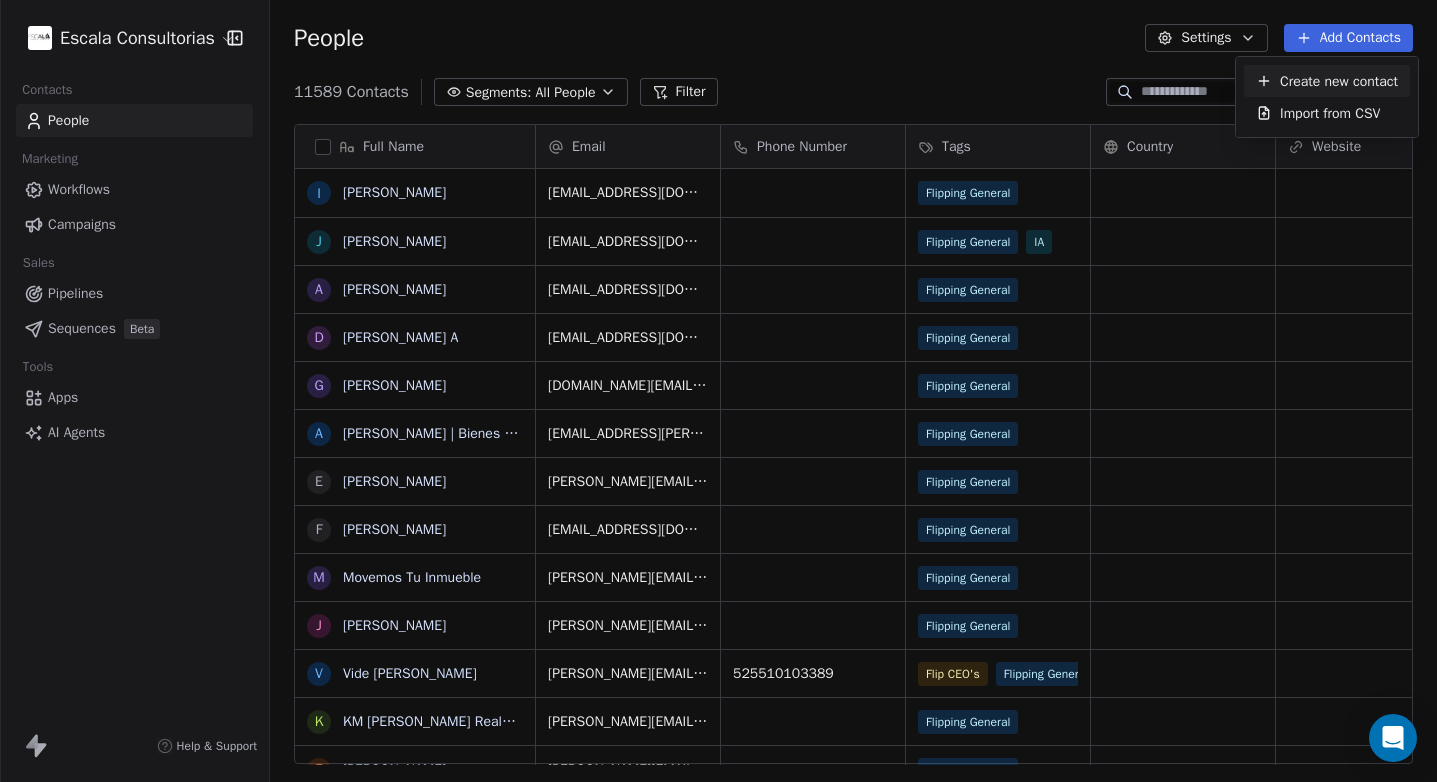 click on "Escala Consultorias Contacts People Marketing Workflows Campaigns Sales Pipelines Sequences Beta Tools Apps AI Agents Help & Support People Settings  Add Contacts 11589 Contacts Segments: All People Filter  Edit View Tag Add to Sequence Export Full Name I [PERSON_NAME] [PERSON_NAME] A [PERSON_NAME] D [PERSON_NAME] A G [PERSON_NAME] A [PERSON_NAME] | Bienes Raíces E [PERSON_NAME] F [PERSON_NAME] M Movemos Tu Inmueble J [PERSON_NAME] V Vide [PERSON_NAME] K KM [PERSON_NAME] RealEstate E [PERSON_NAME] A [PERSON_NAME] P [PERSON_NAME] Venado [PERSON_NAME] Y [PERSON_NAME] J [PERSON_NAME] [PERSON_NAME] A [PERSON_NAME] A Arq. [PERSON_NAME] T [PERSON_NAME] D Dr_Alfonso H [PERSON_NAME] M [PERSON_NAME] F [PERSON_NAME] J [PERSON_NAME] M [PERSON_NAME] [PERSON_NAME] L [PERSON_NAME] M [PERSON_NAME] A [PERSON_NAME] C [PERSON_NAME] I [PERSON_NAME] M [PERSON_NAME] N [PERSON_NAME] Email Phone Number Tags Country Website Job Title Status Contact Source [EMAIL_ADDRESS][DOMAIN_NAME] Flipping General Manychat [EMAIL_ADDRESS][DOMAIN_NAME] Flipping General" at bounding box center [718, 391] 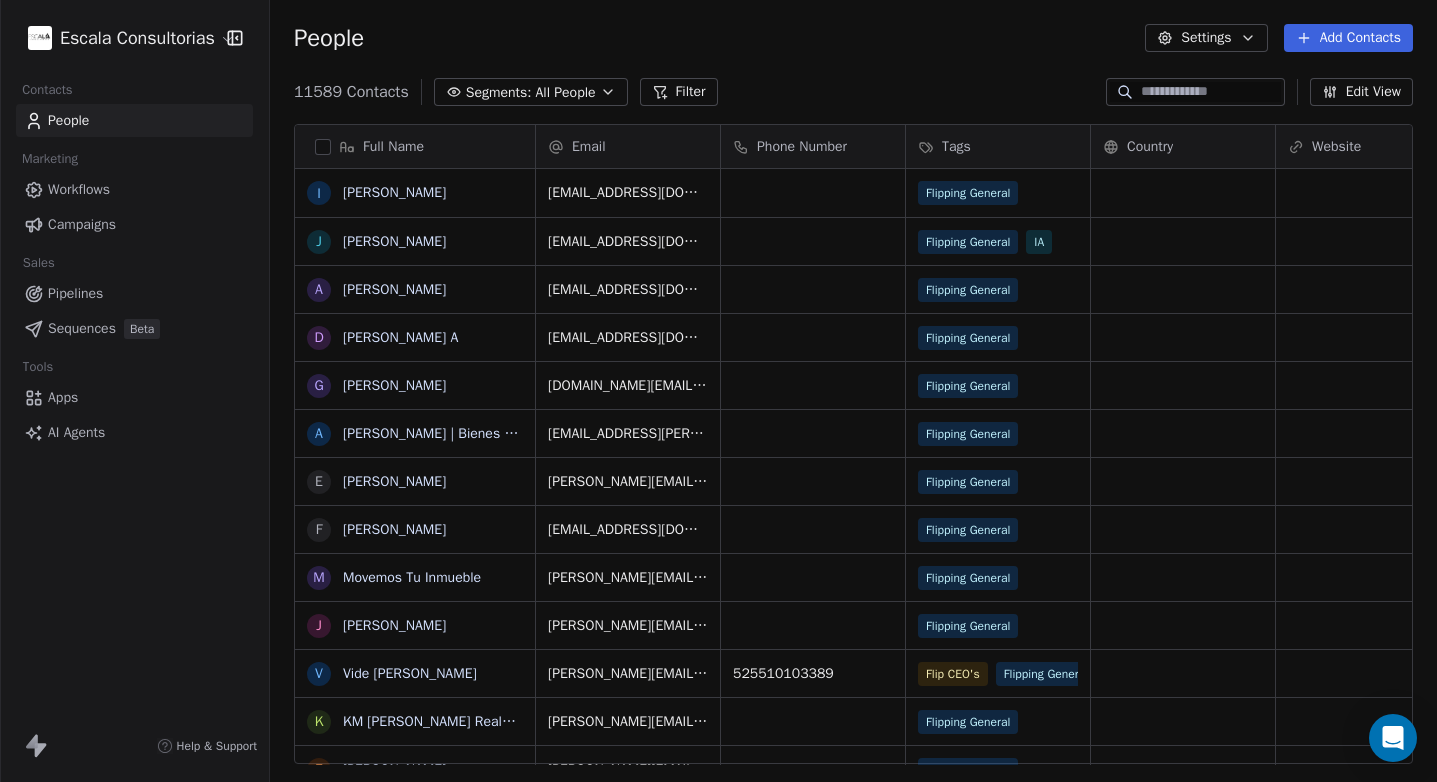 click on "Beta" at bounding box center (142, 329) 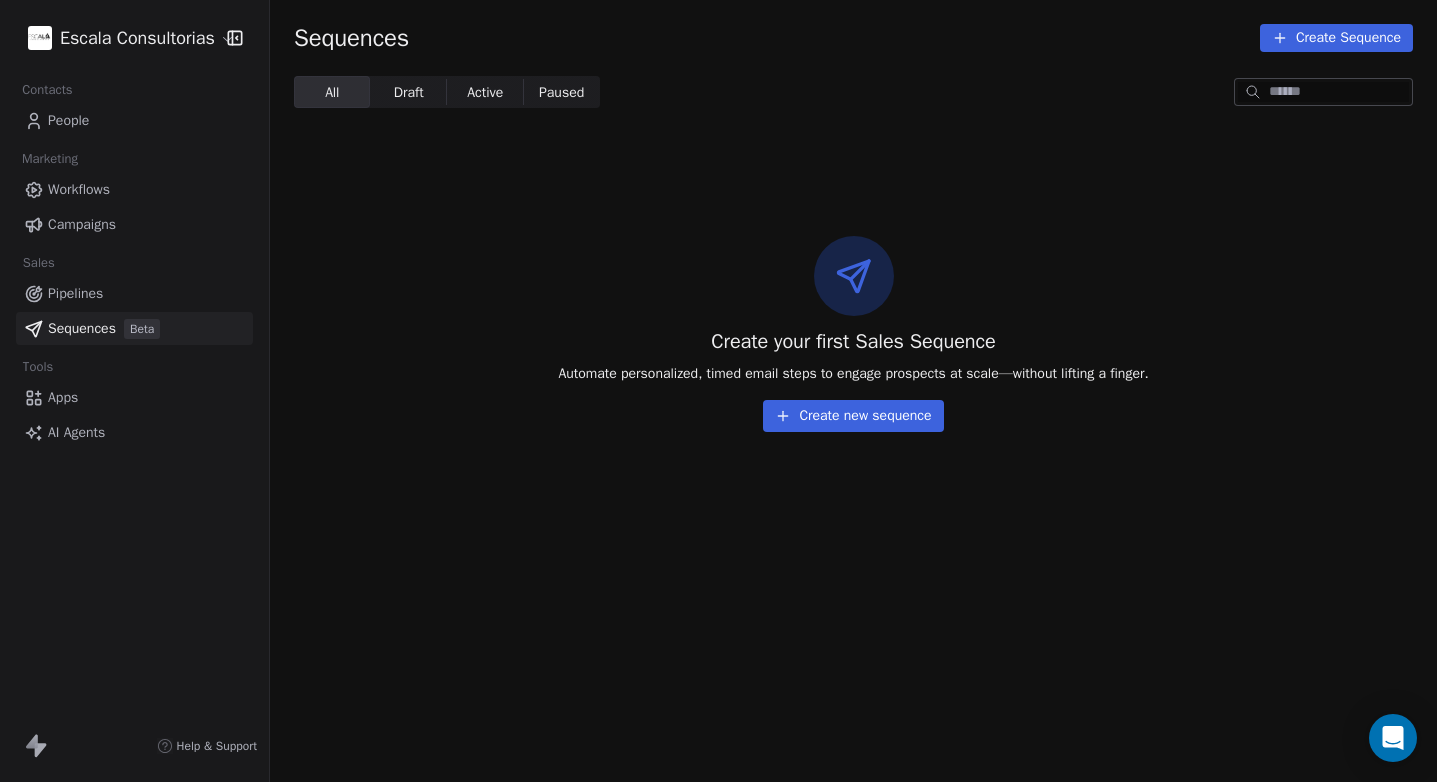 click on "Apps" at bounding box center (134, 397) 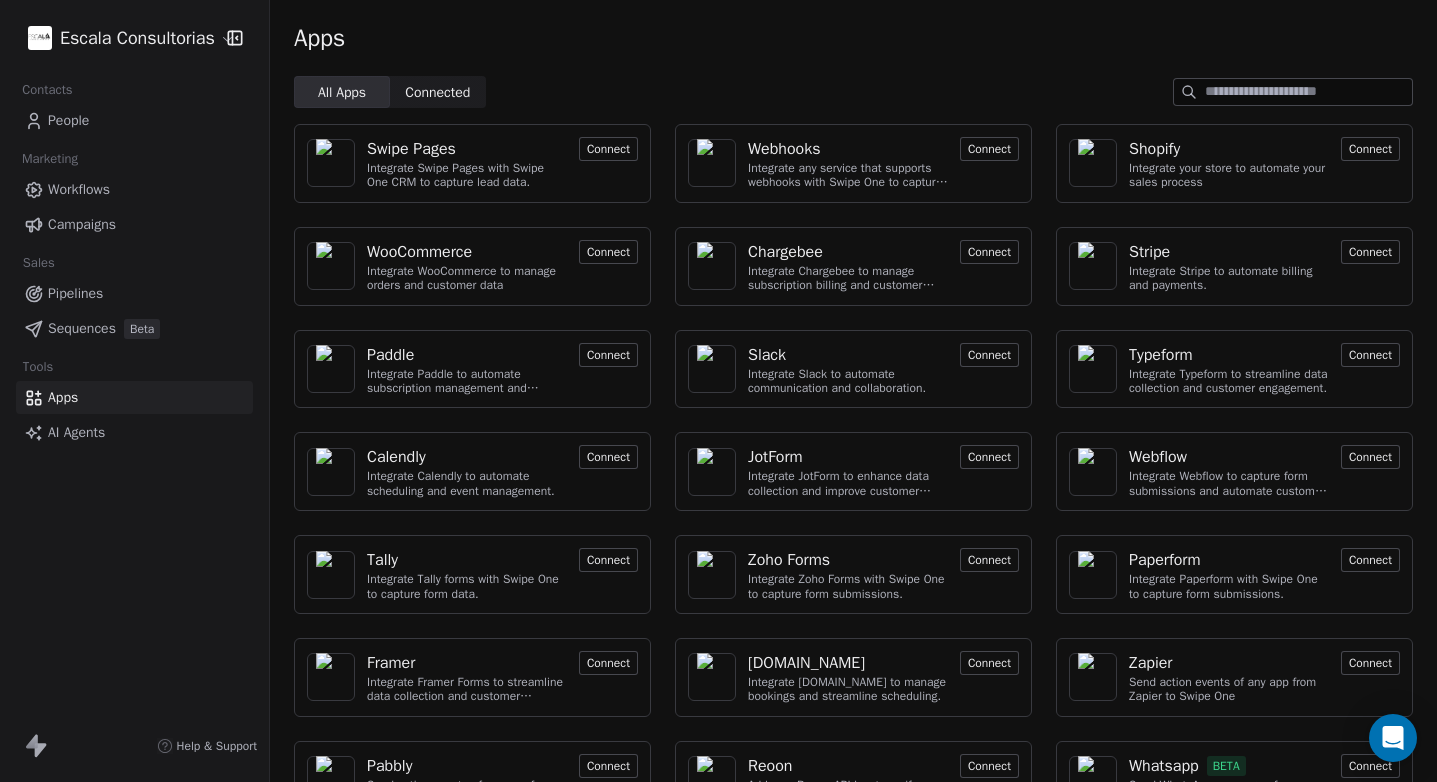 click on "Pipelines" at bounding box center [75, 293] 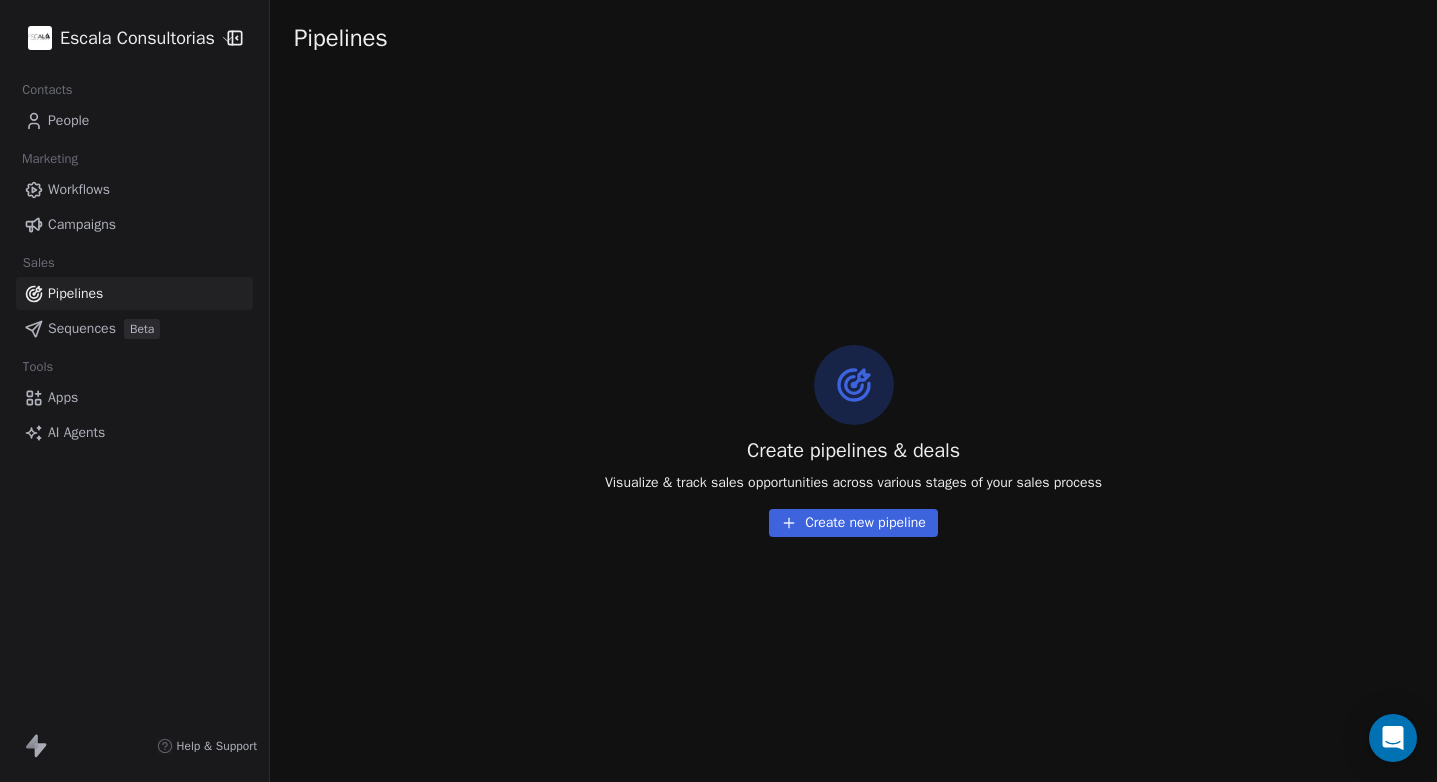 click on "Campaigns" at bounding box center [82, 224] 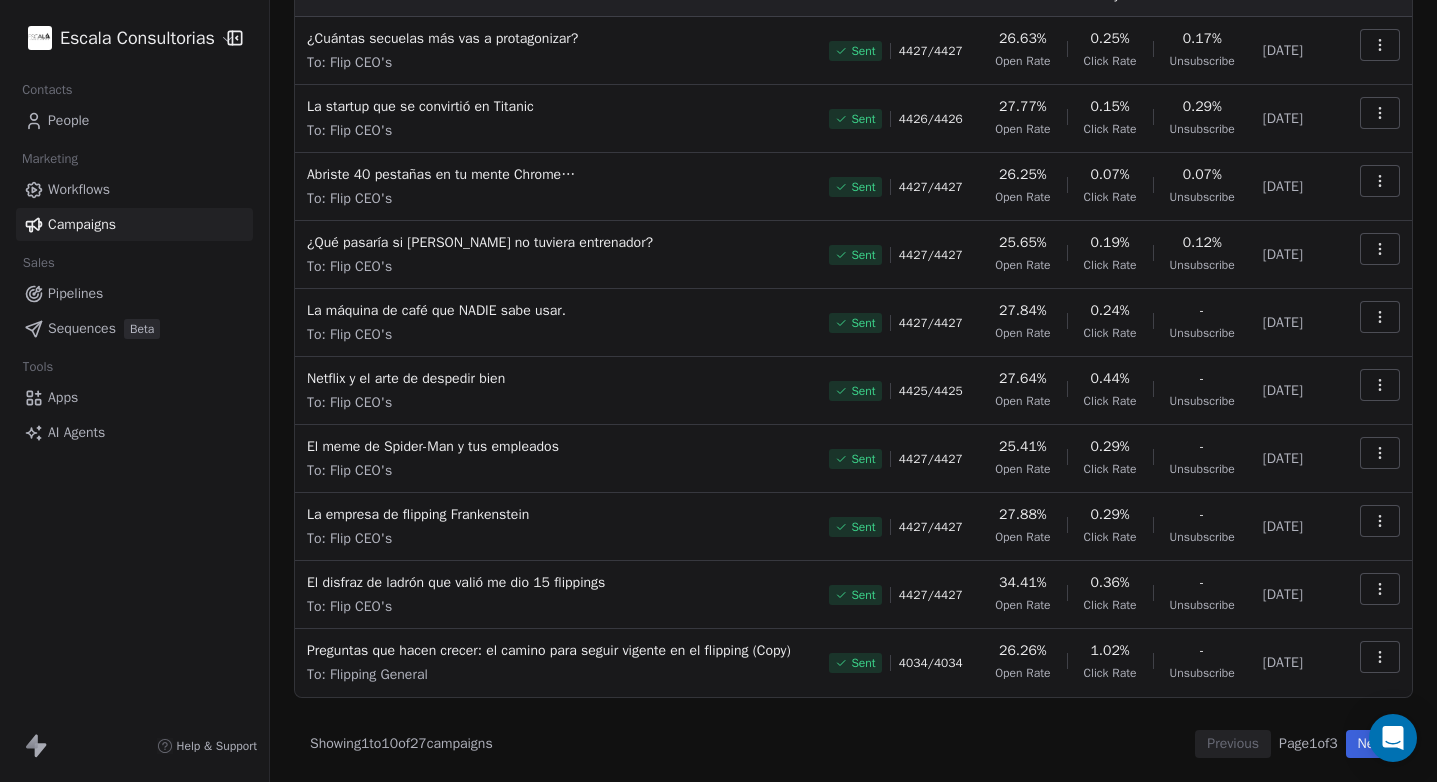 scroll, scrollTop: 160, scrollLeft: 0, axis: vertical 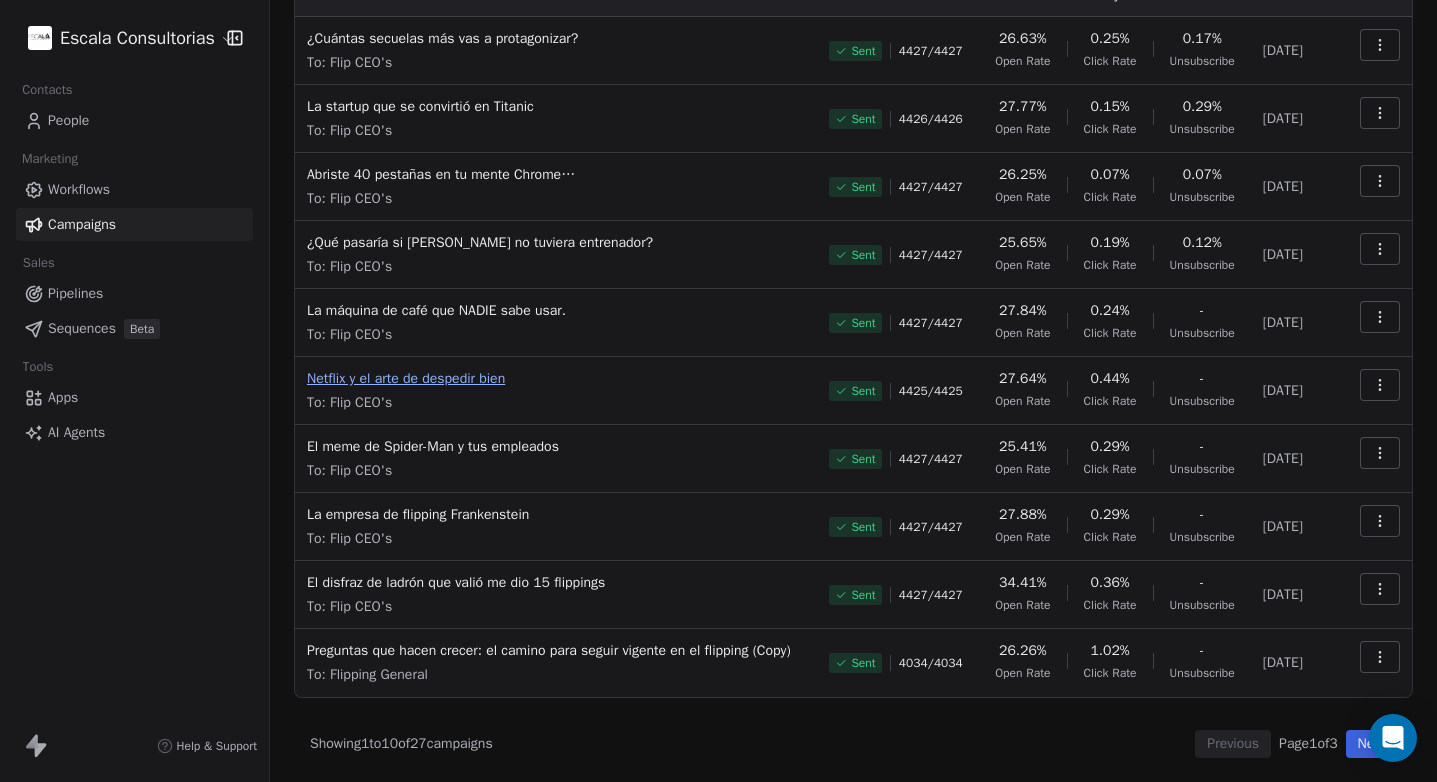 click on "Netflix y el arte de despedir bien" at bounding box center [556, 379] 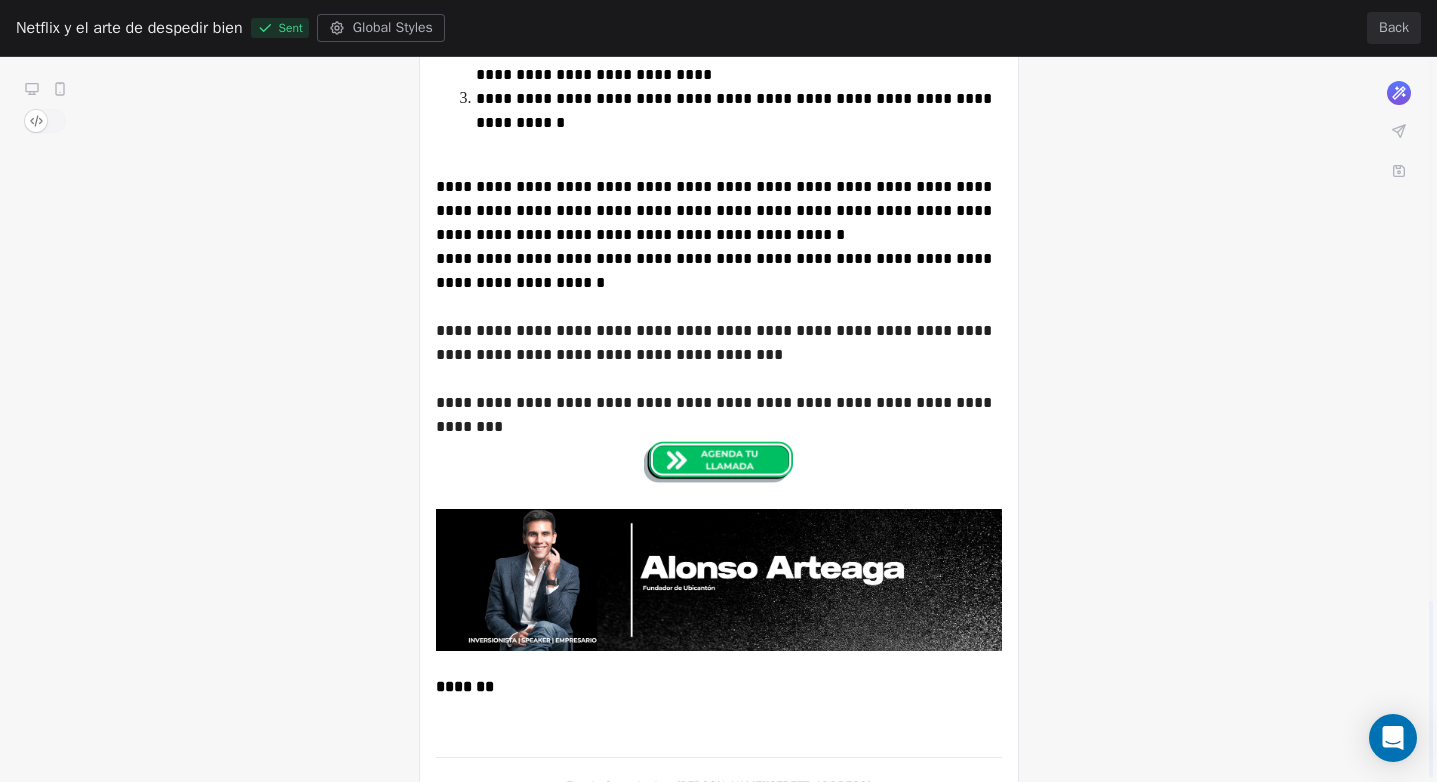 scroll, scrollTop: 2207, scrollLeft: 0, axis: vertical 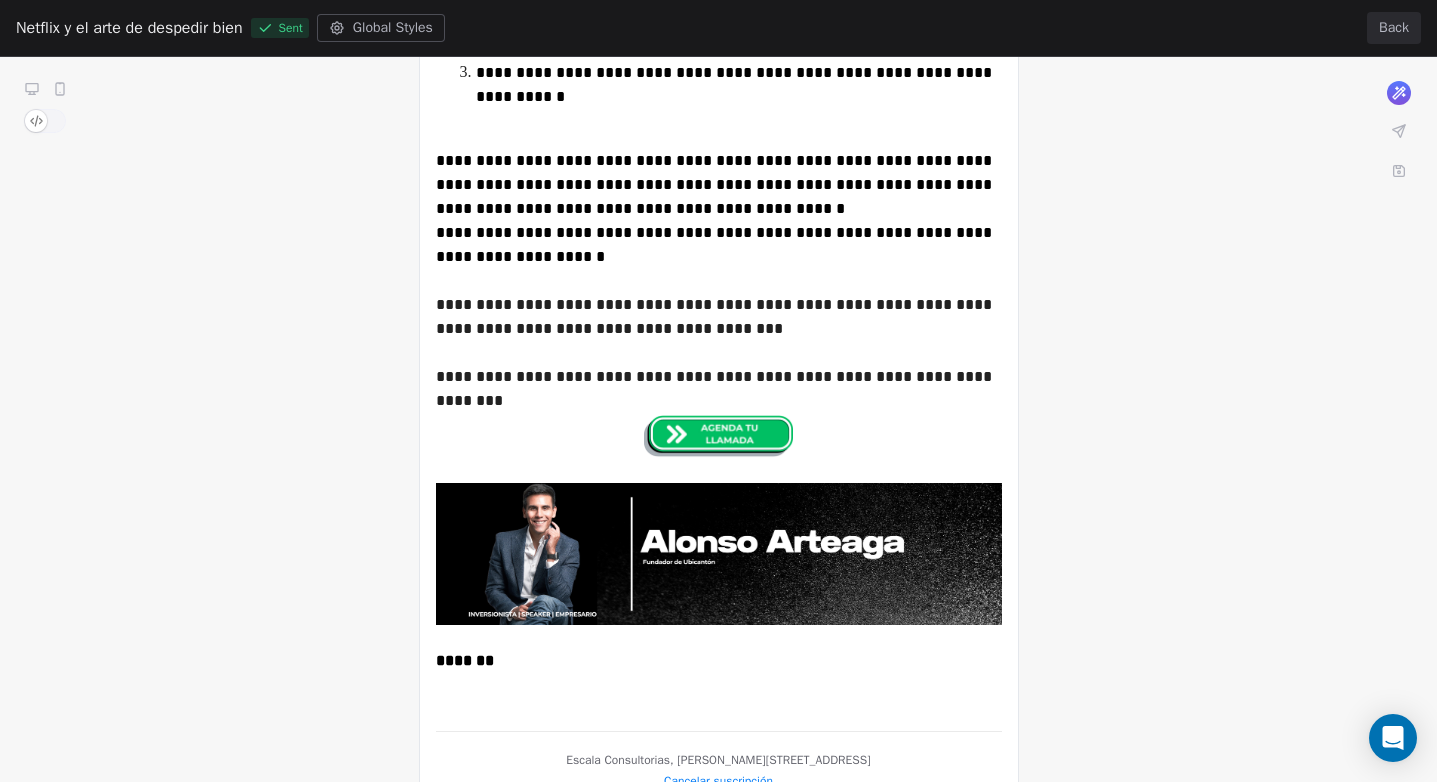 click on "**********" at bounding box center [718, -681] 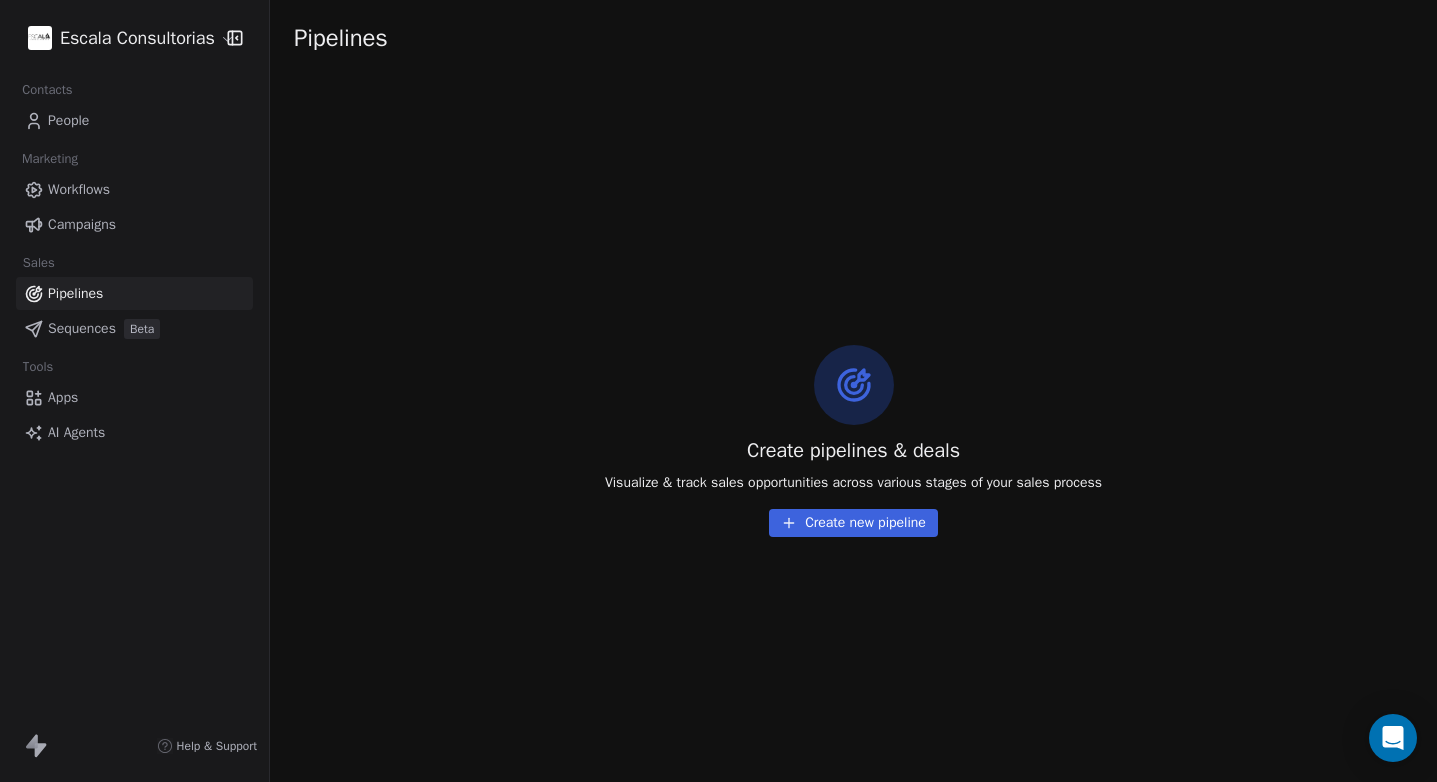 click on "Campaigns" at bounding box center [134, 224] 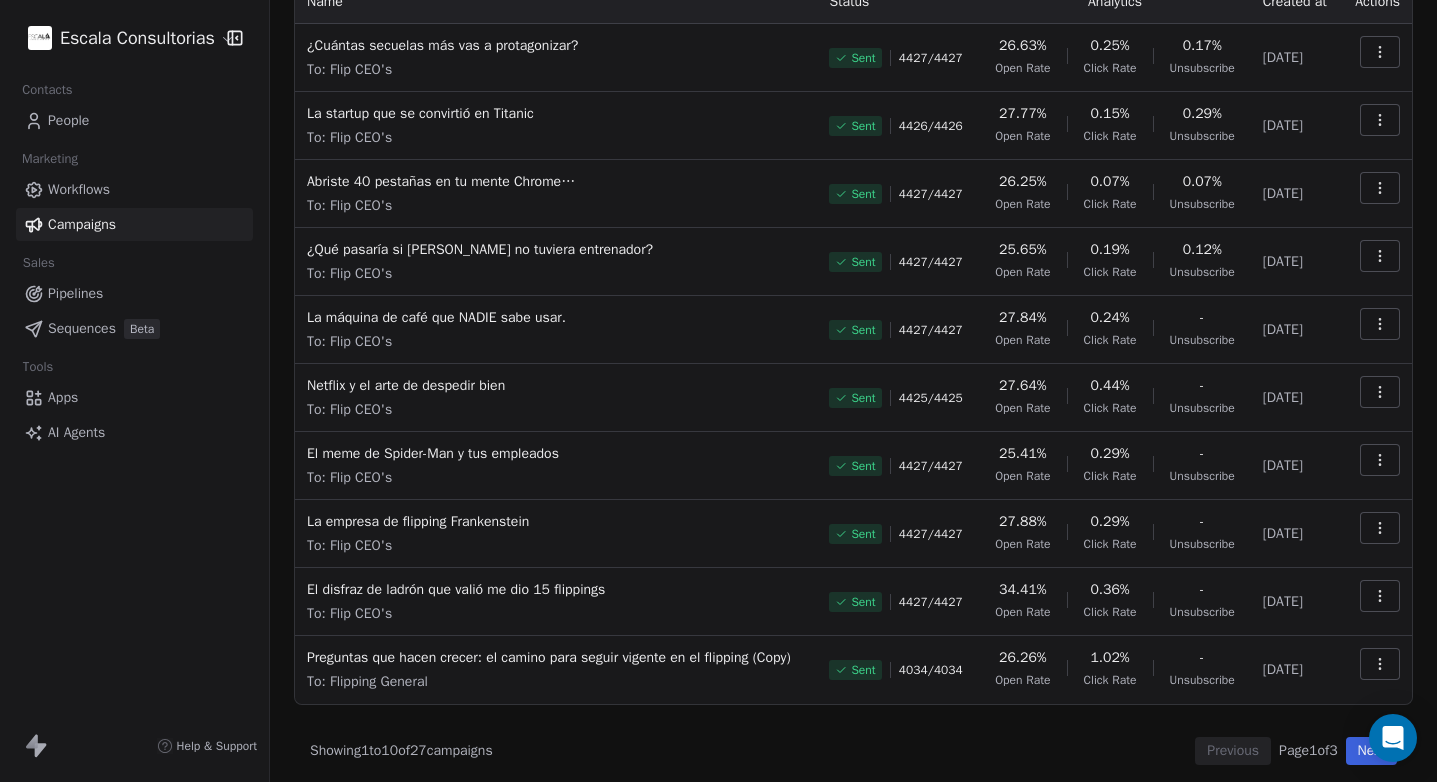 scroll, scrollTop: 0, scrollLeft: 0, axis: both 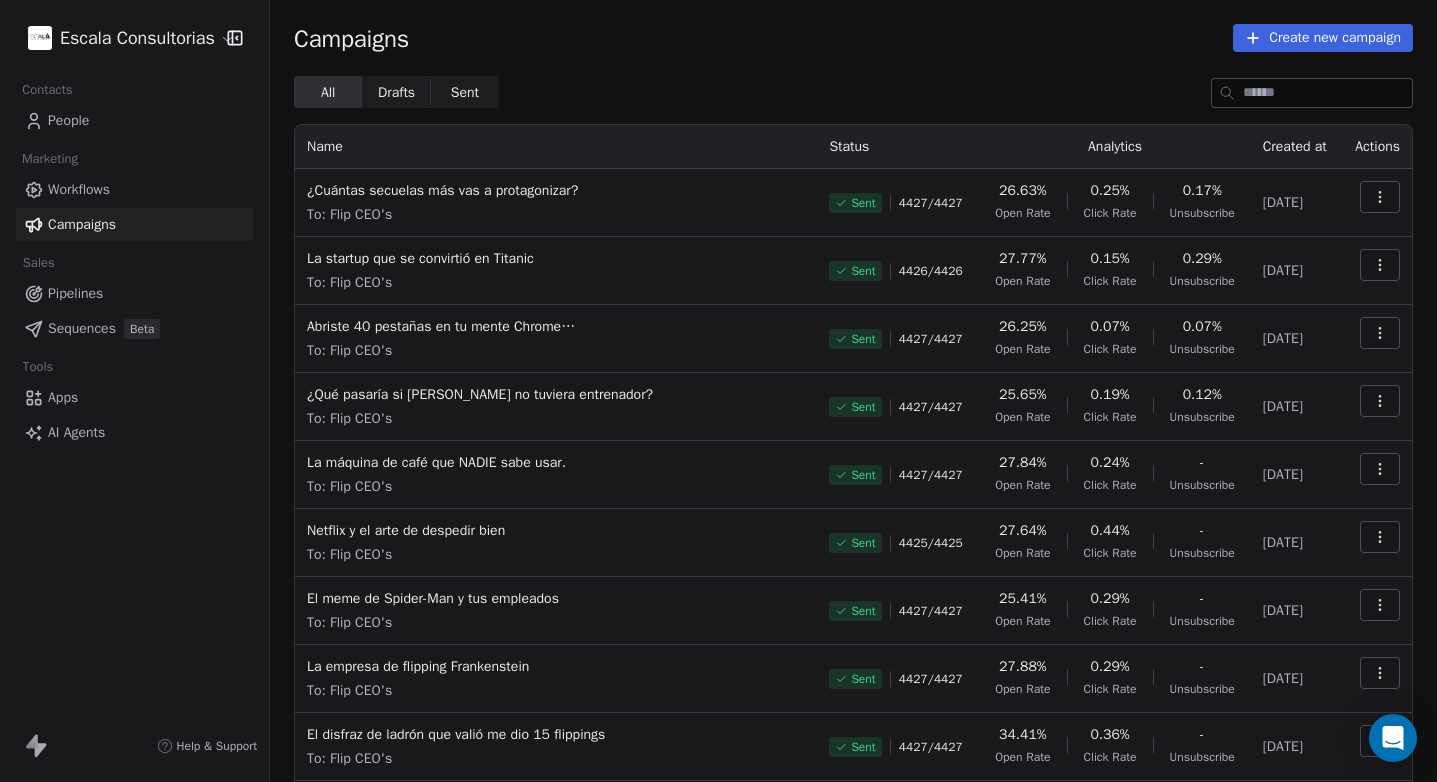 click on "Drafts Drafts" at bounding box center [396, 92] 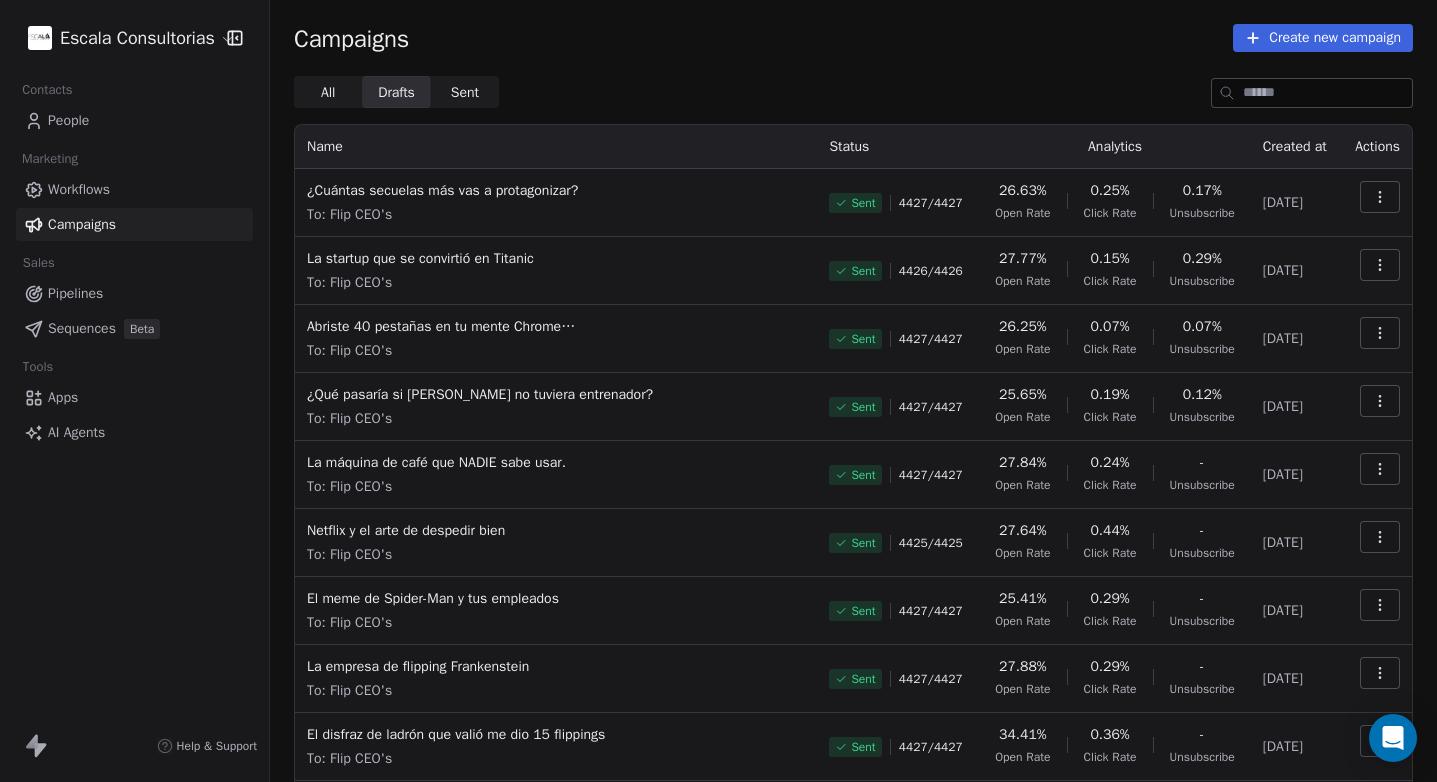 click on "Sent" at bounding box center [465, 92] 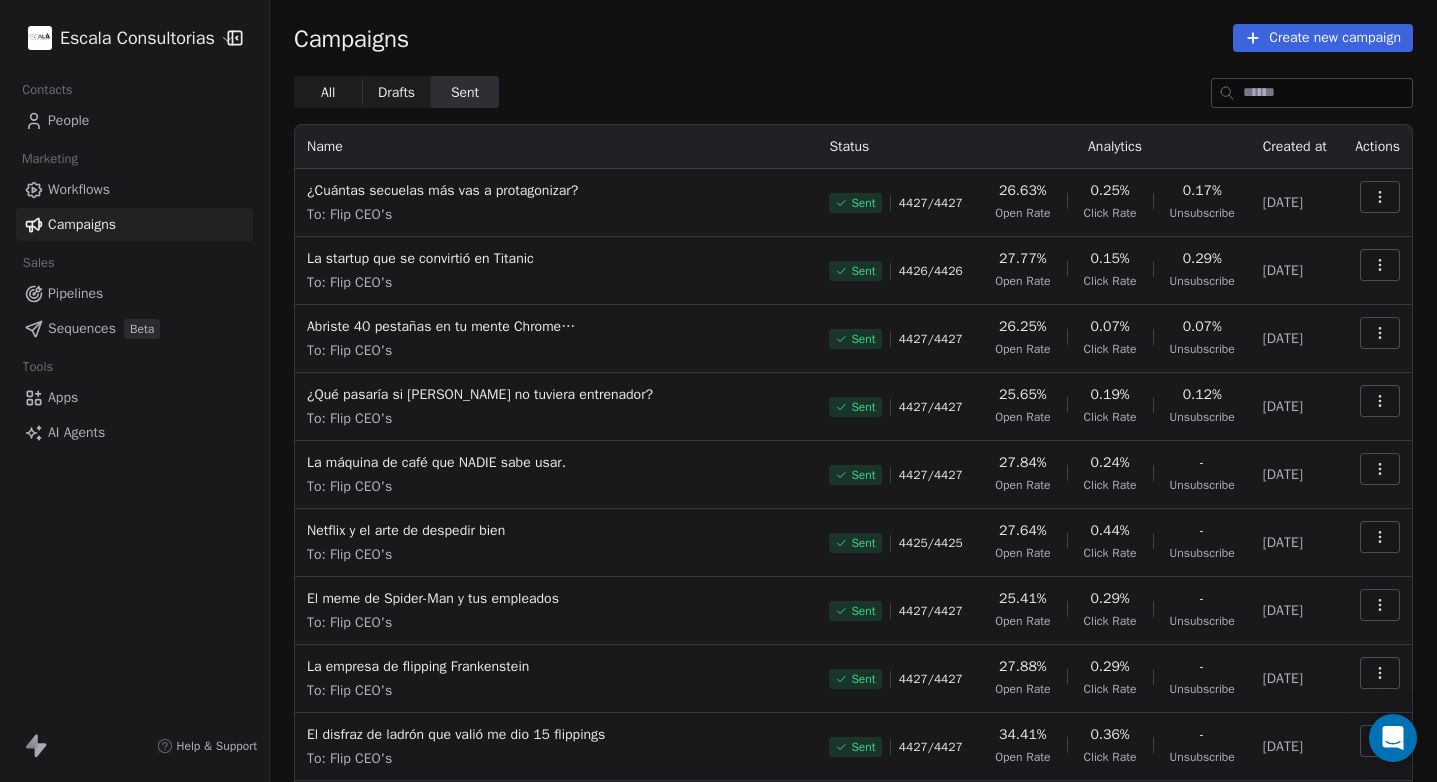 click on "People" at bounding box center (68, 120) 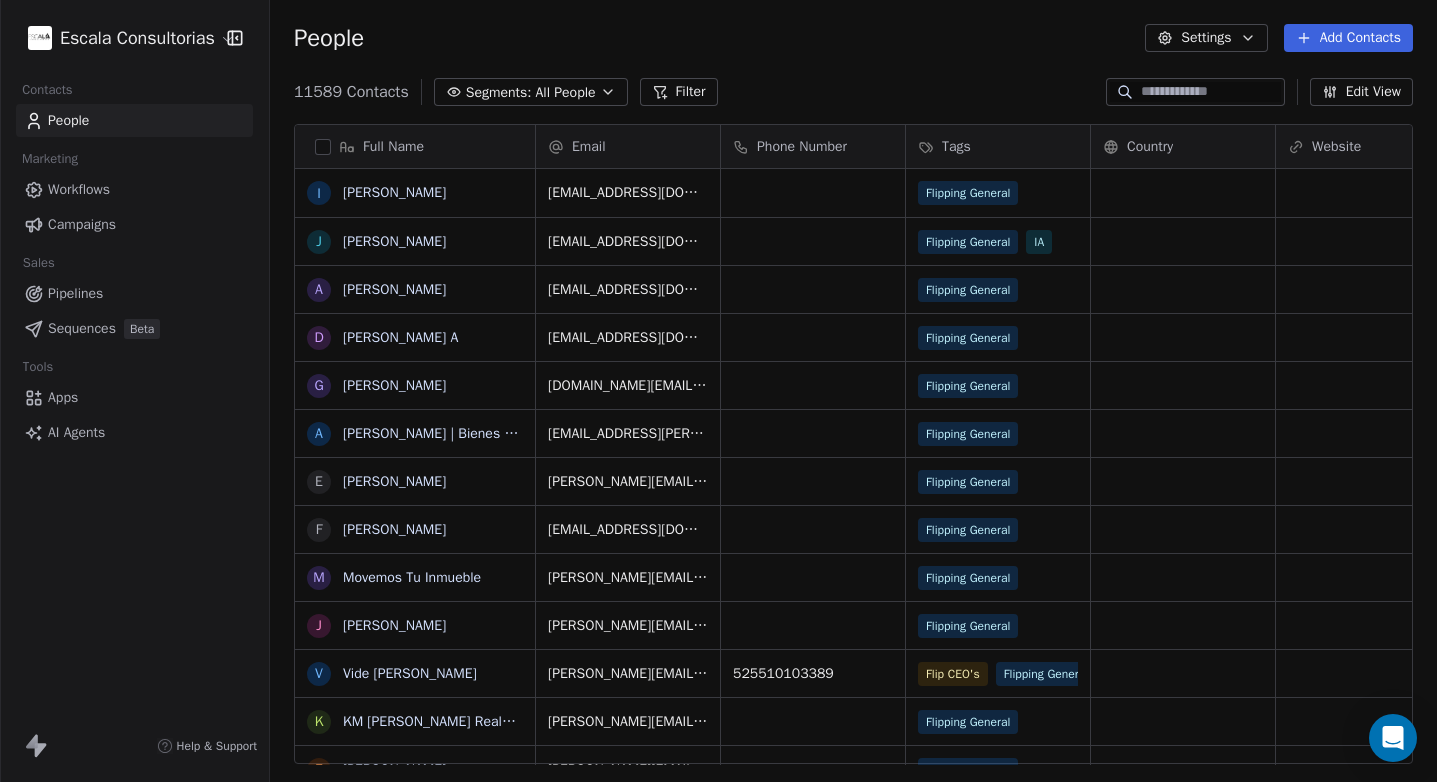 scroll, scrollTop: 16, scrollLeft: 16, axis: both 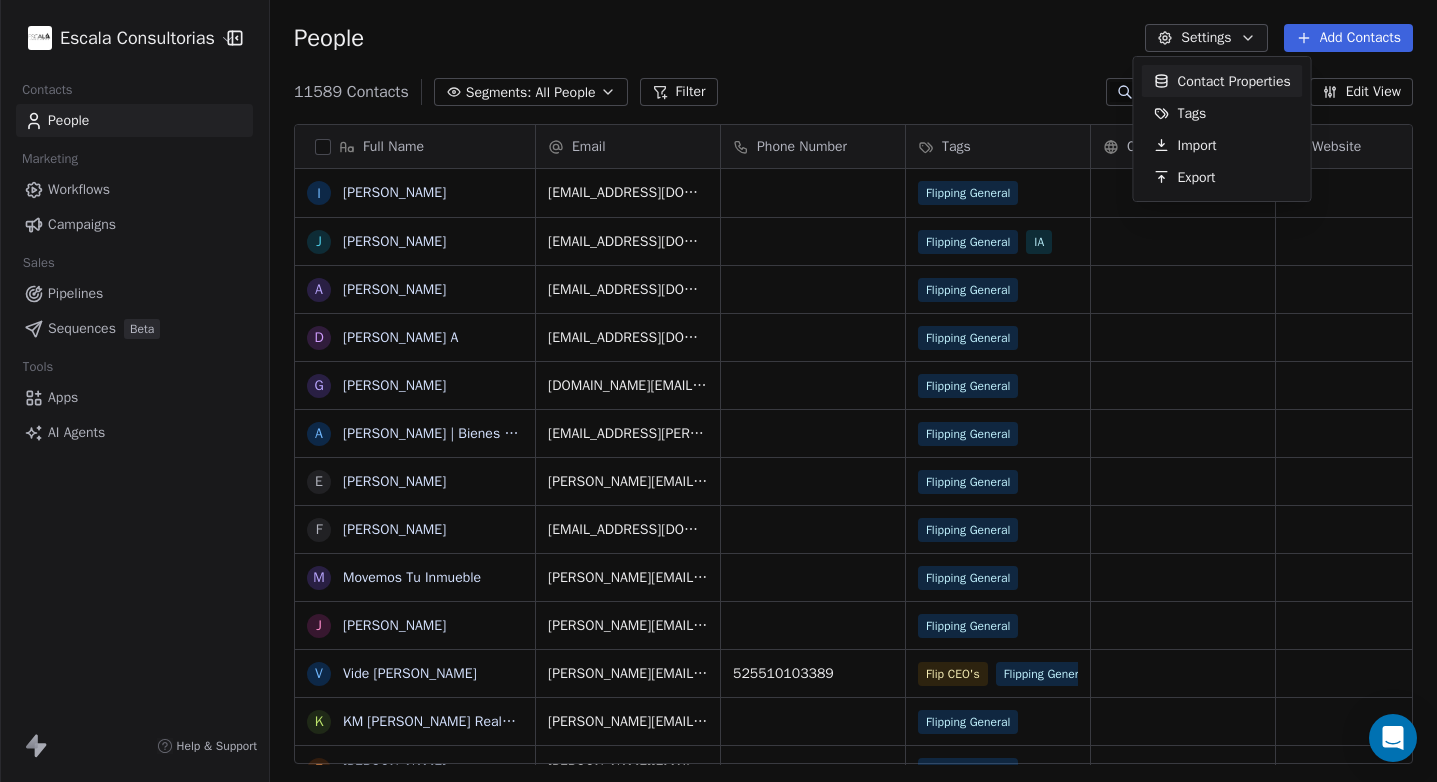 click on "Contact Properties" at bounding box center (1222, 81) 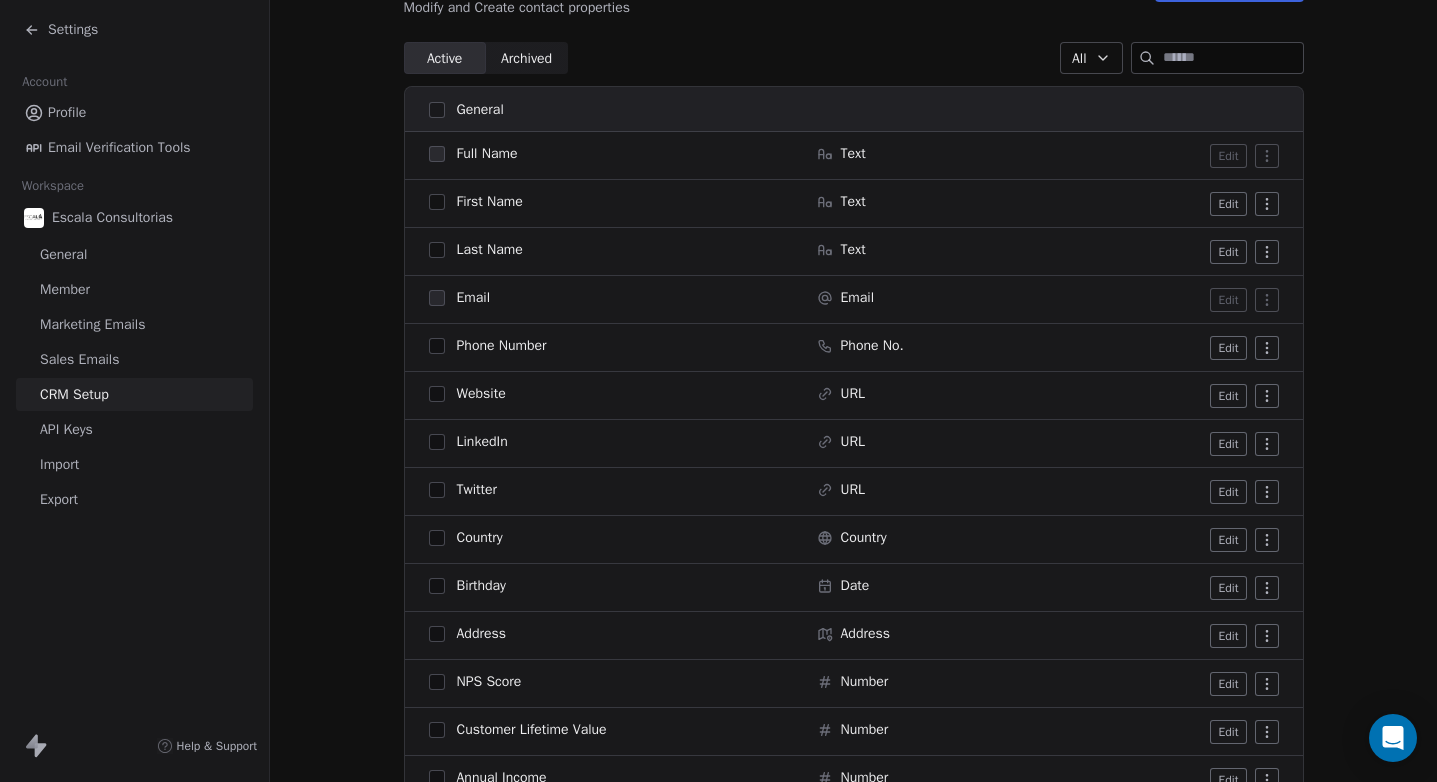 scroll, scrollTop: 0, scrollLeft: 0, axis: both 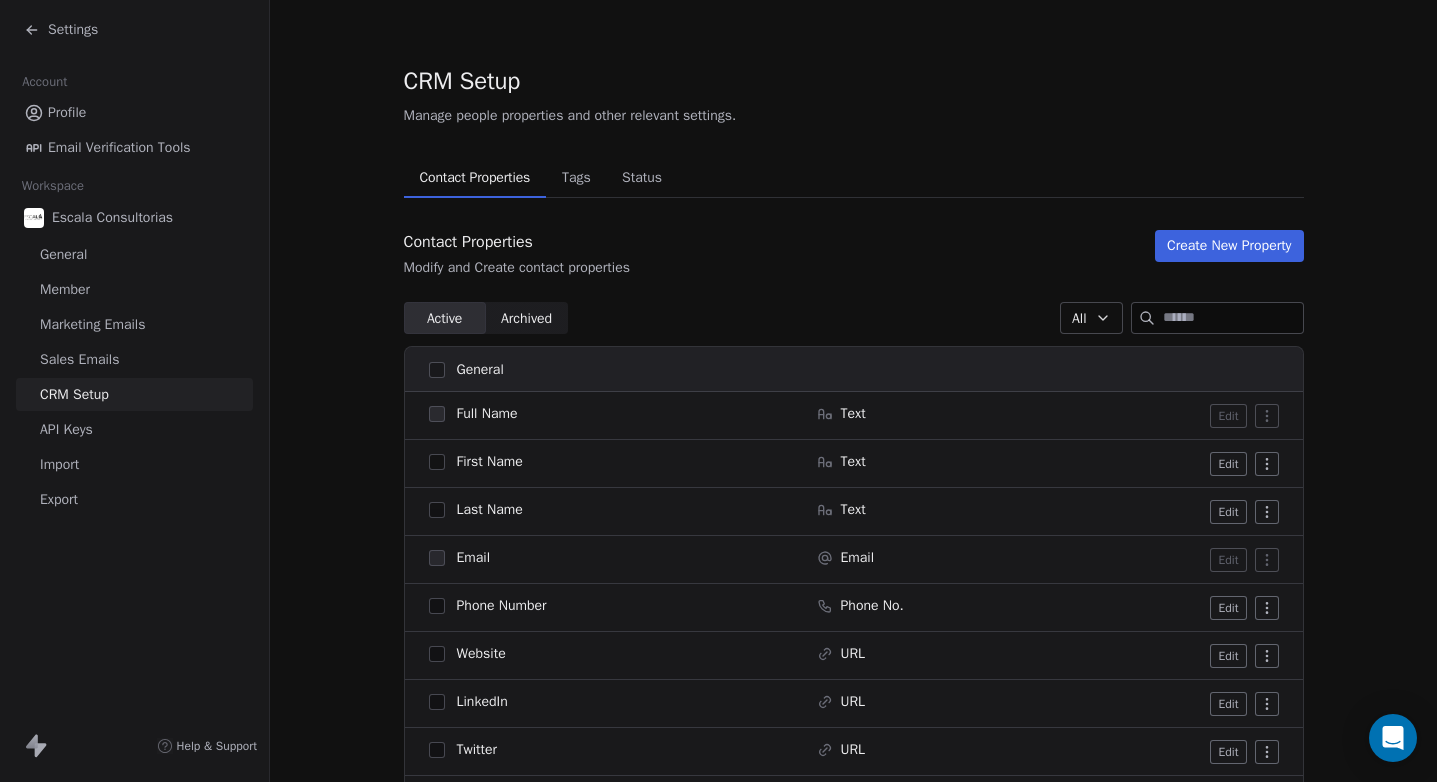 click on "Tags" at bounding box center (576, 178) 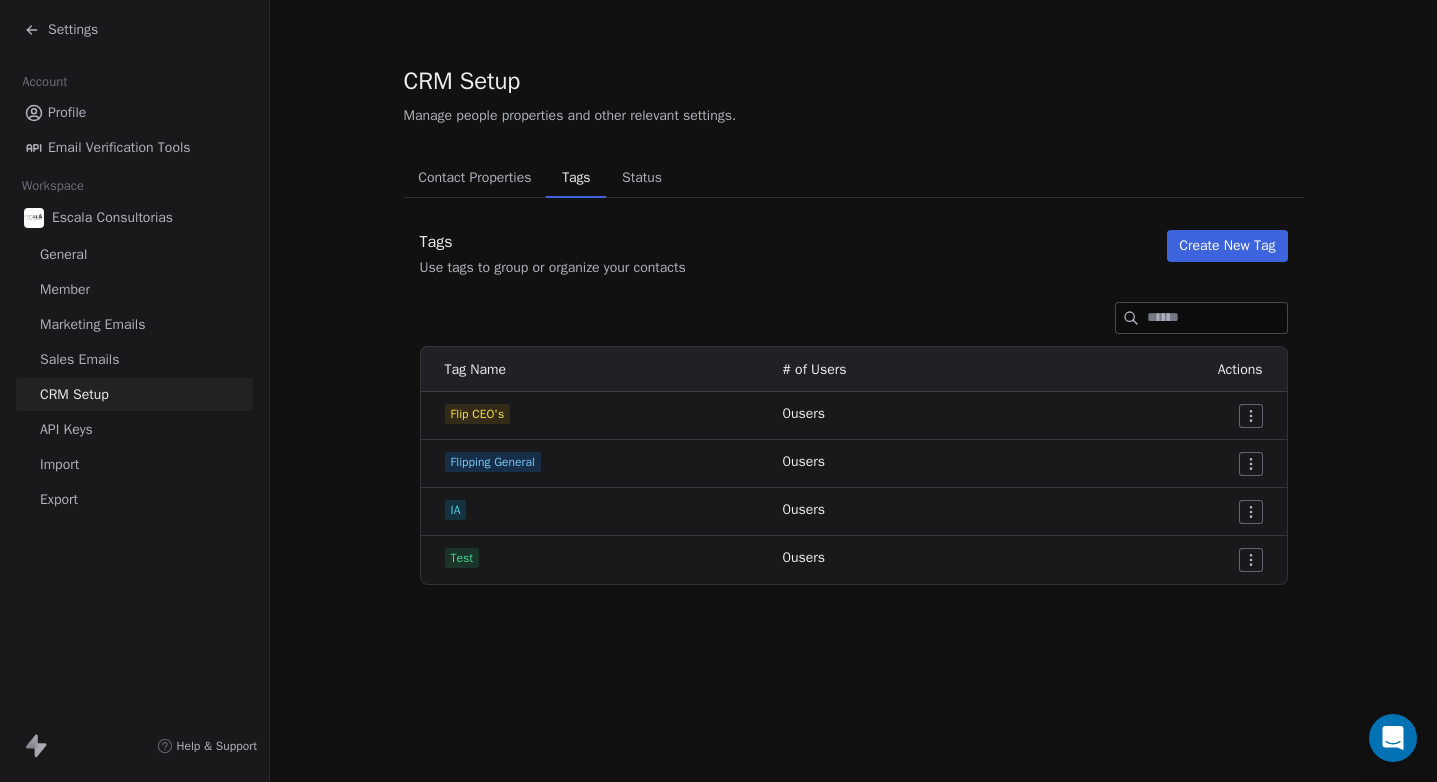 click on "Status" at bounding box center (642, 178) 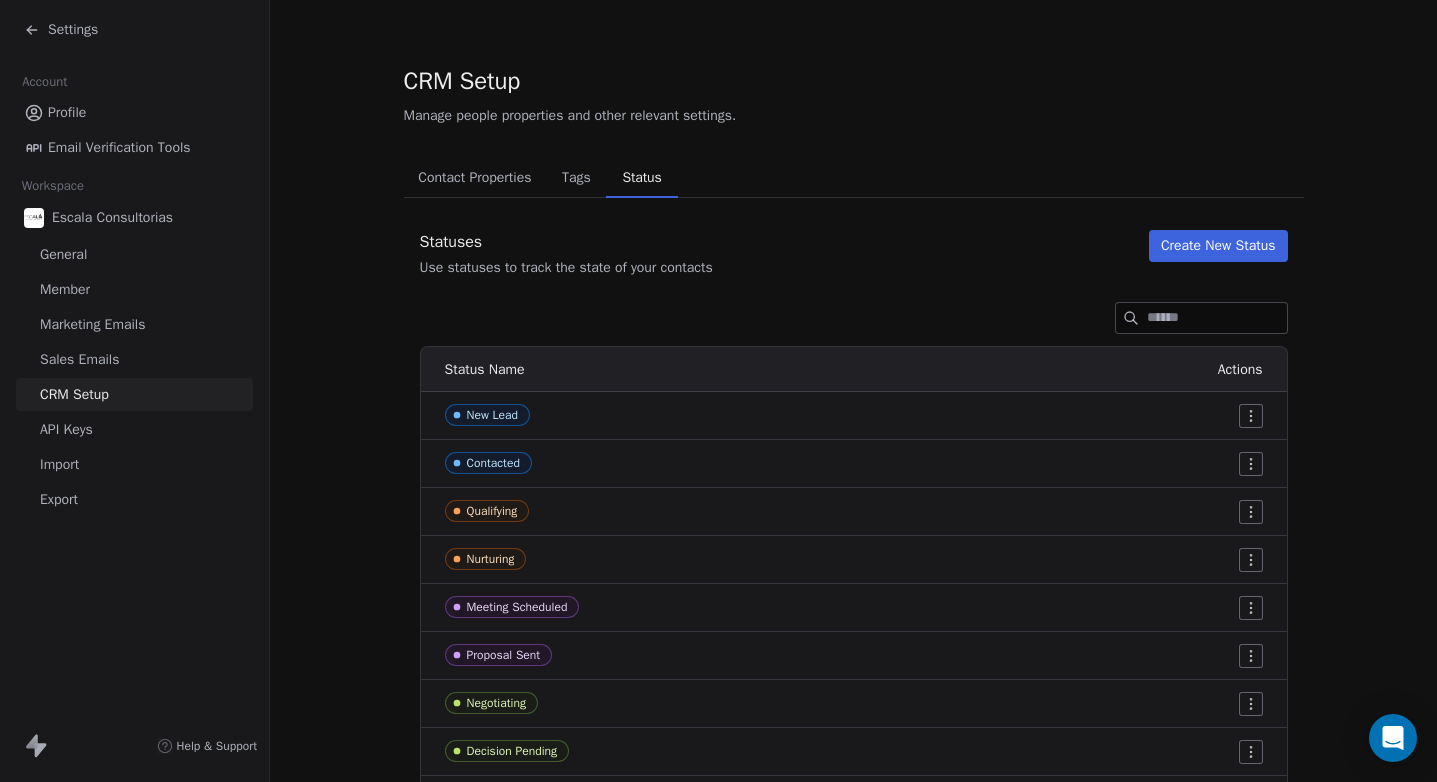 click on "Sales Emails" at bounding box center [79, 359] 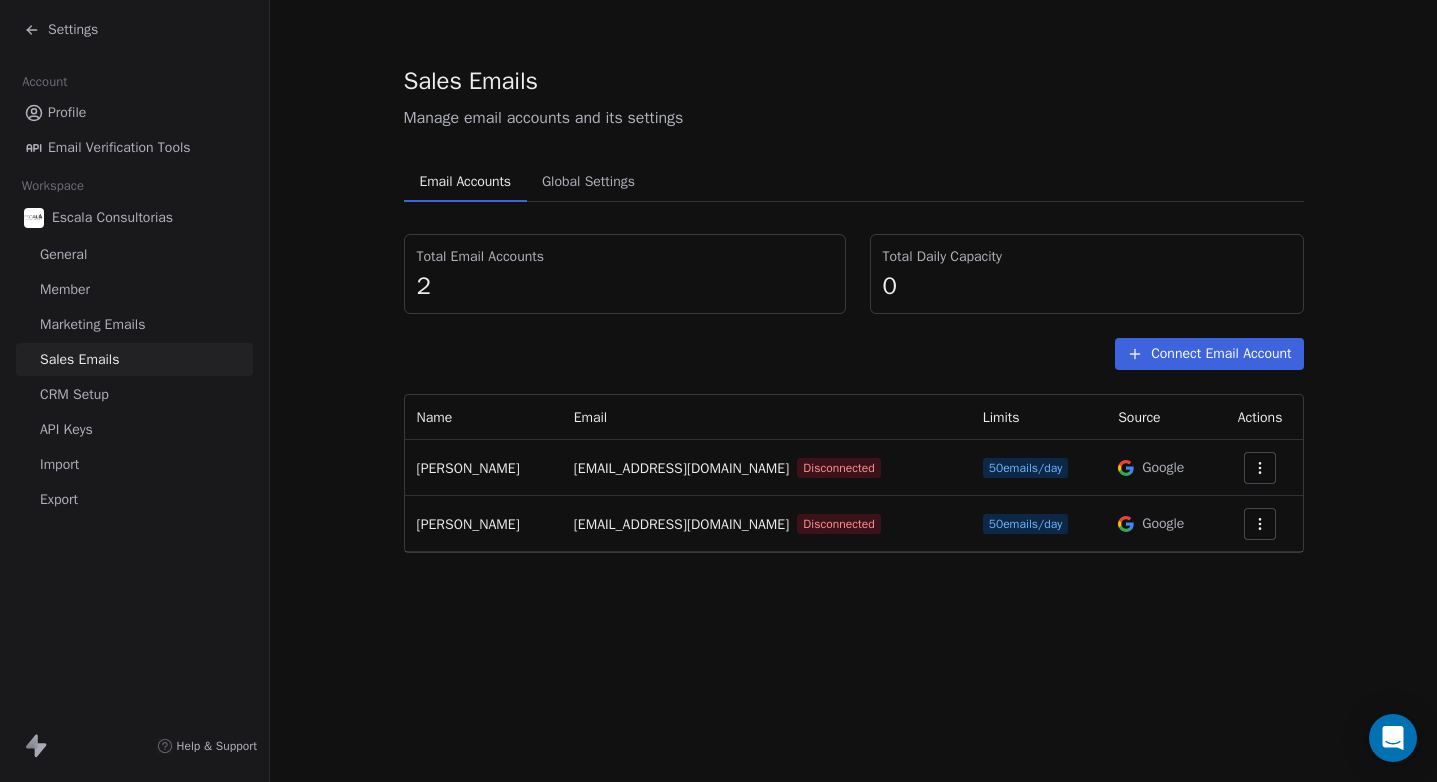click on "Import" at bounding box center [134, 464] 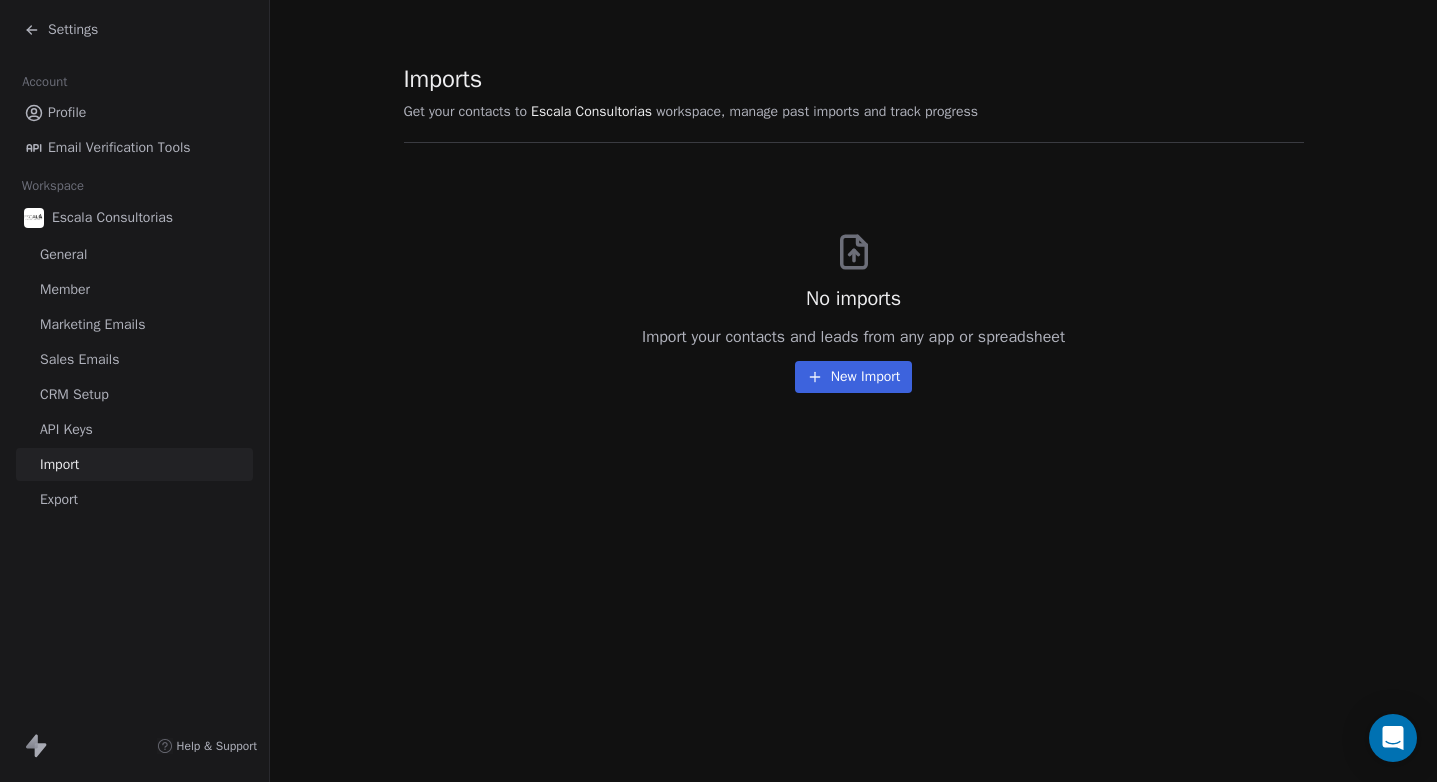 click on "API Keys" at bounding box center (66, 429) 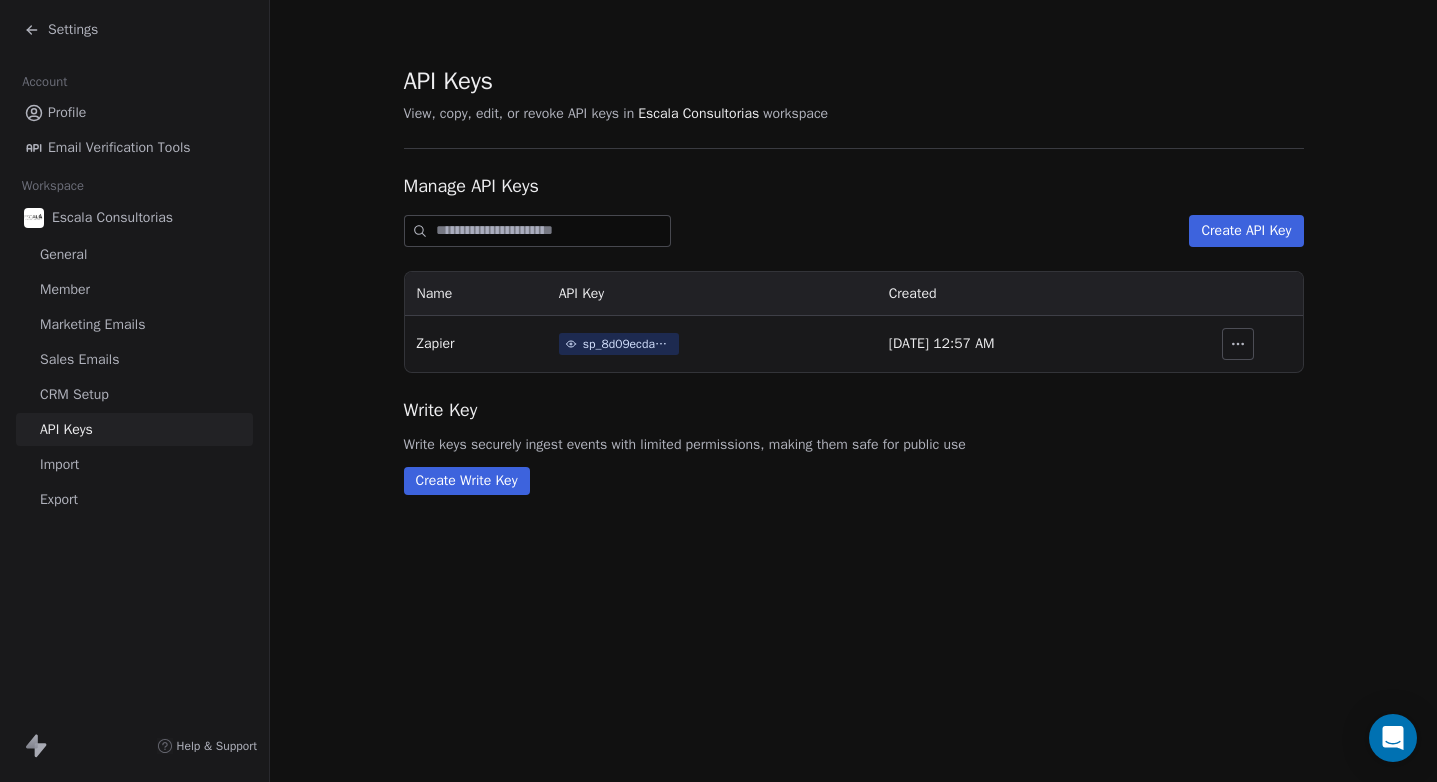 click on "Settings" at bounding box center [61, 30] 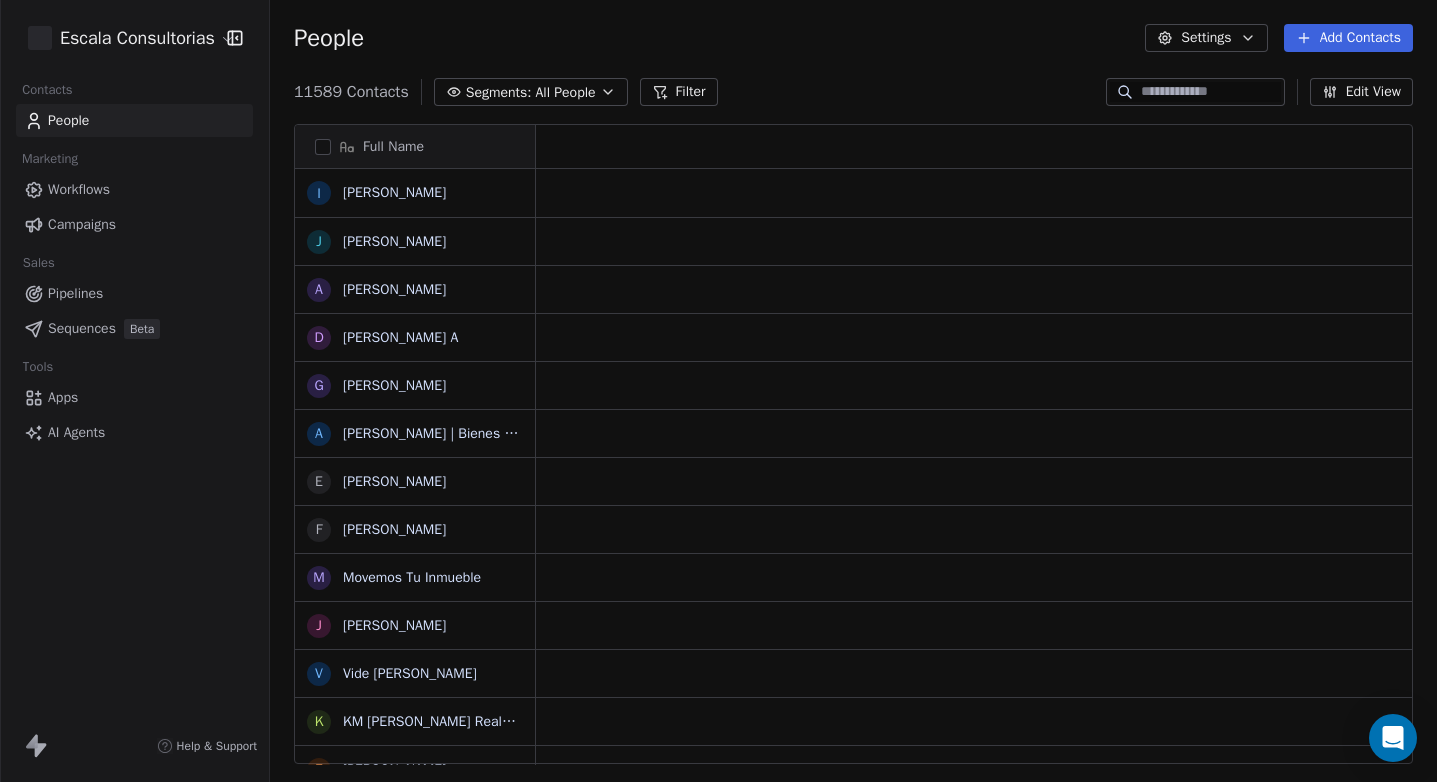 scroll, scrollTop: 673, scrollLeft: 1152, axis: both 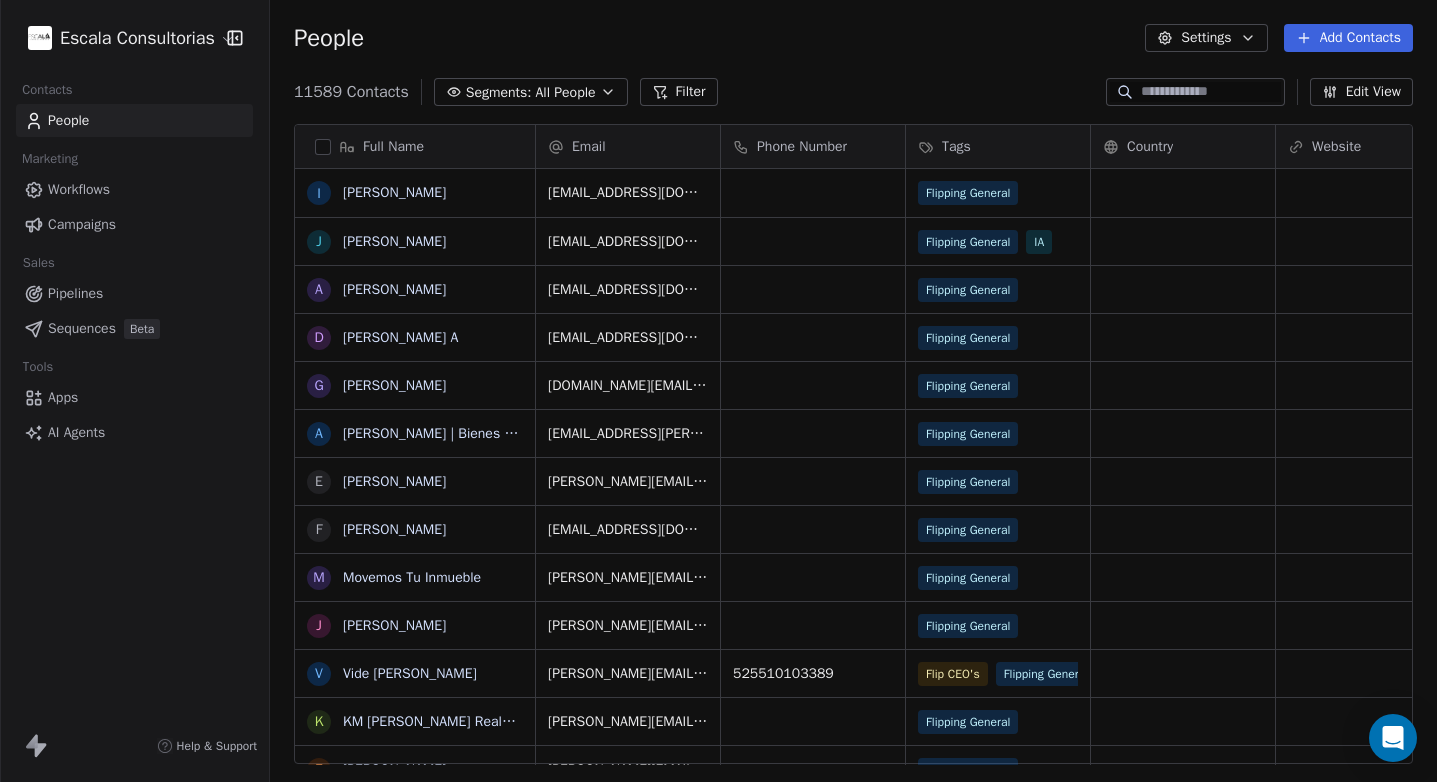 click on "Apps" at bounding box center [63, 397] 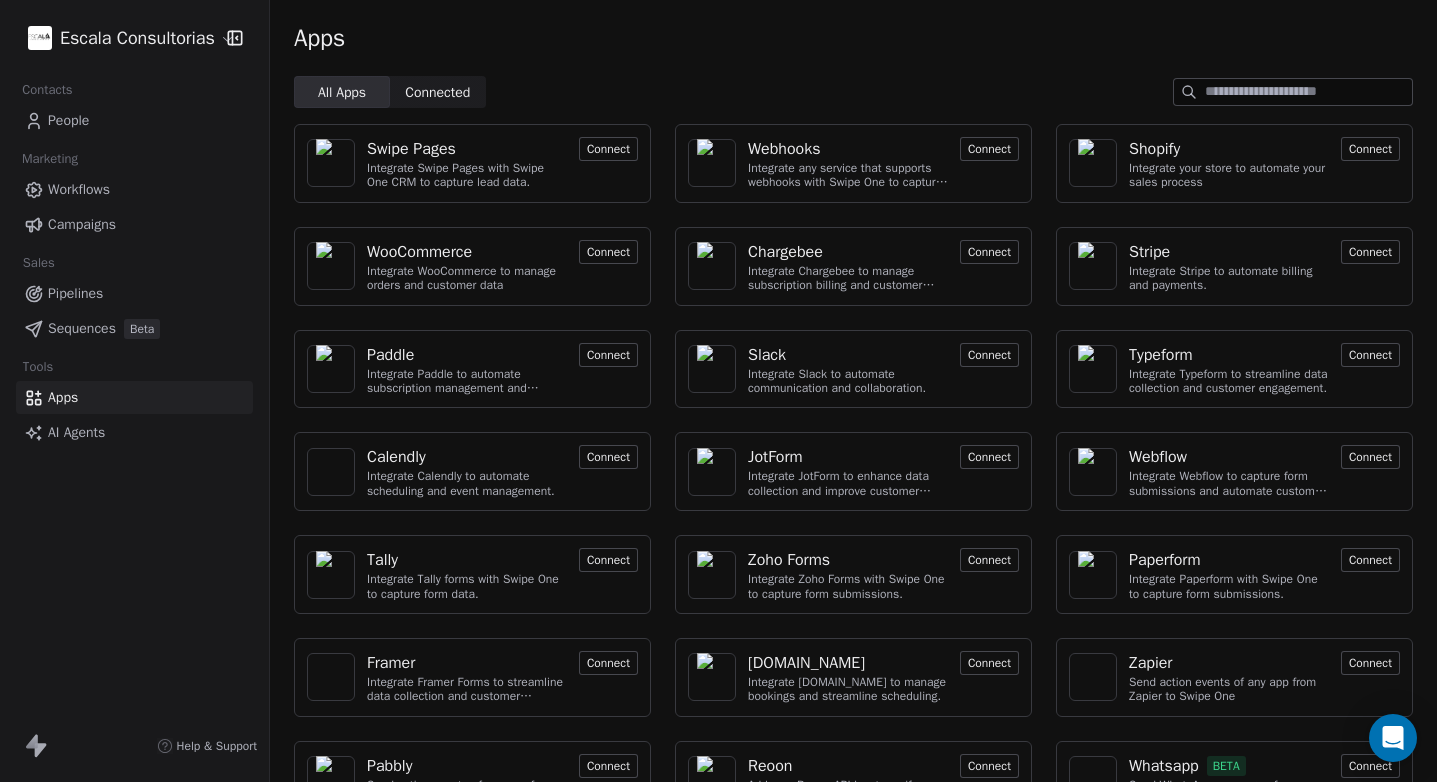 click on "Escala Consultorias Contacts People Marketing Workflows Campaigns Sales Pipelines Sequences Beta Tools Apps AI Agents Help & Support Apps All Apps All Apps Connected Connected Swipe Pages Integrate Swipe Pages with Swipe One CRM to capture lead data. Connect Webhooks Integrate any service that supports webhooks with Swipe One to capture and automate data workflows. Connect Shopify Integrate your store to automate your sales process Connect WooCommerce Integrate WooCommerce to manage orders and customer data Connect Chargebee Integrate Chargebee to manage subscription billing and customer data. Connect Stripe Integrate Stripe to automate billing and payments. Connect Paddle Integrate Paddle to automate subscription management and customer engagement. Connect Slack Integrate Slack to automate communication and collaboration. Connect Typeform Integrate Typeform to streamline data collection and customer engagement. Connect Calendly Integrate Calendly to automate scheduling and event management. Connect JotForm" at bounding box center (718, 391) 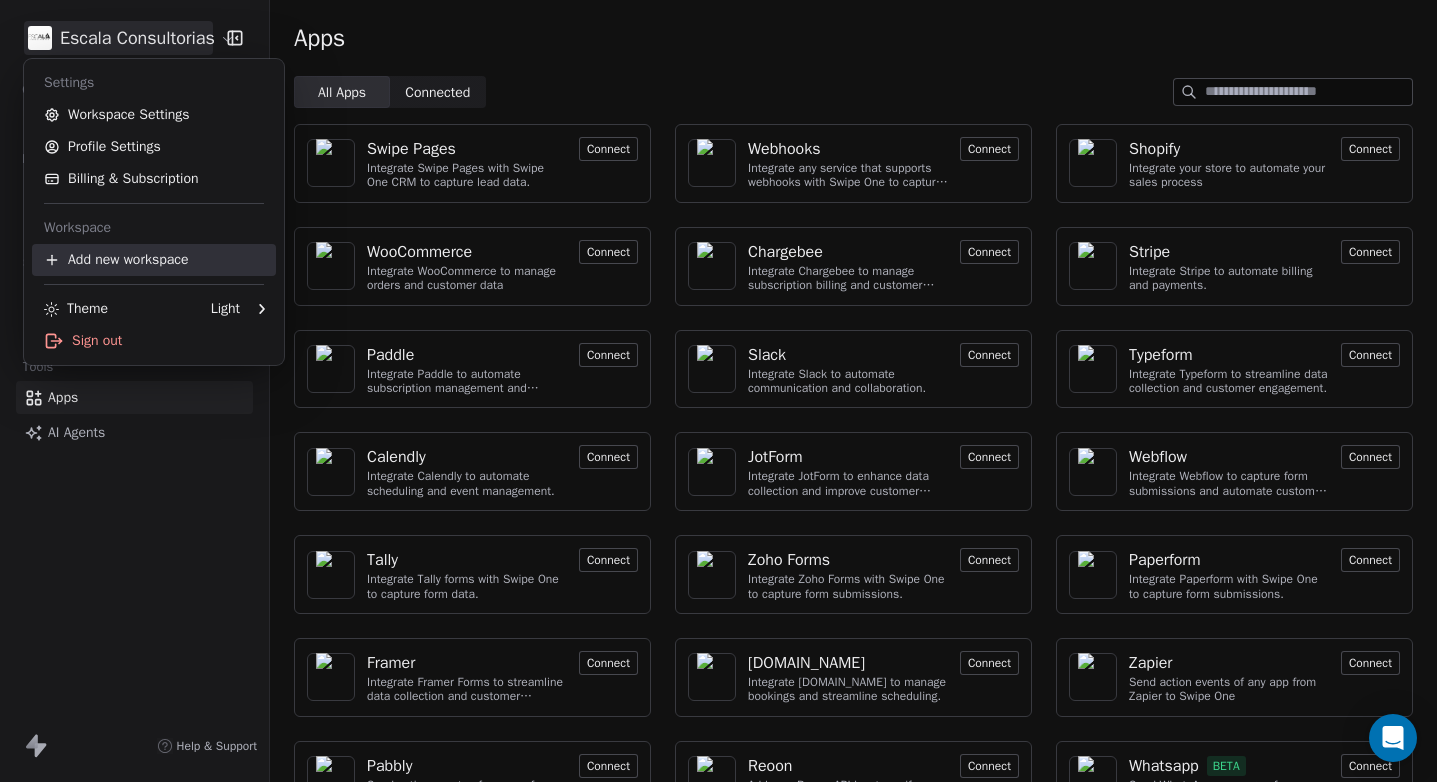 click on "Add new workspace" at bounding box center (154, 260) 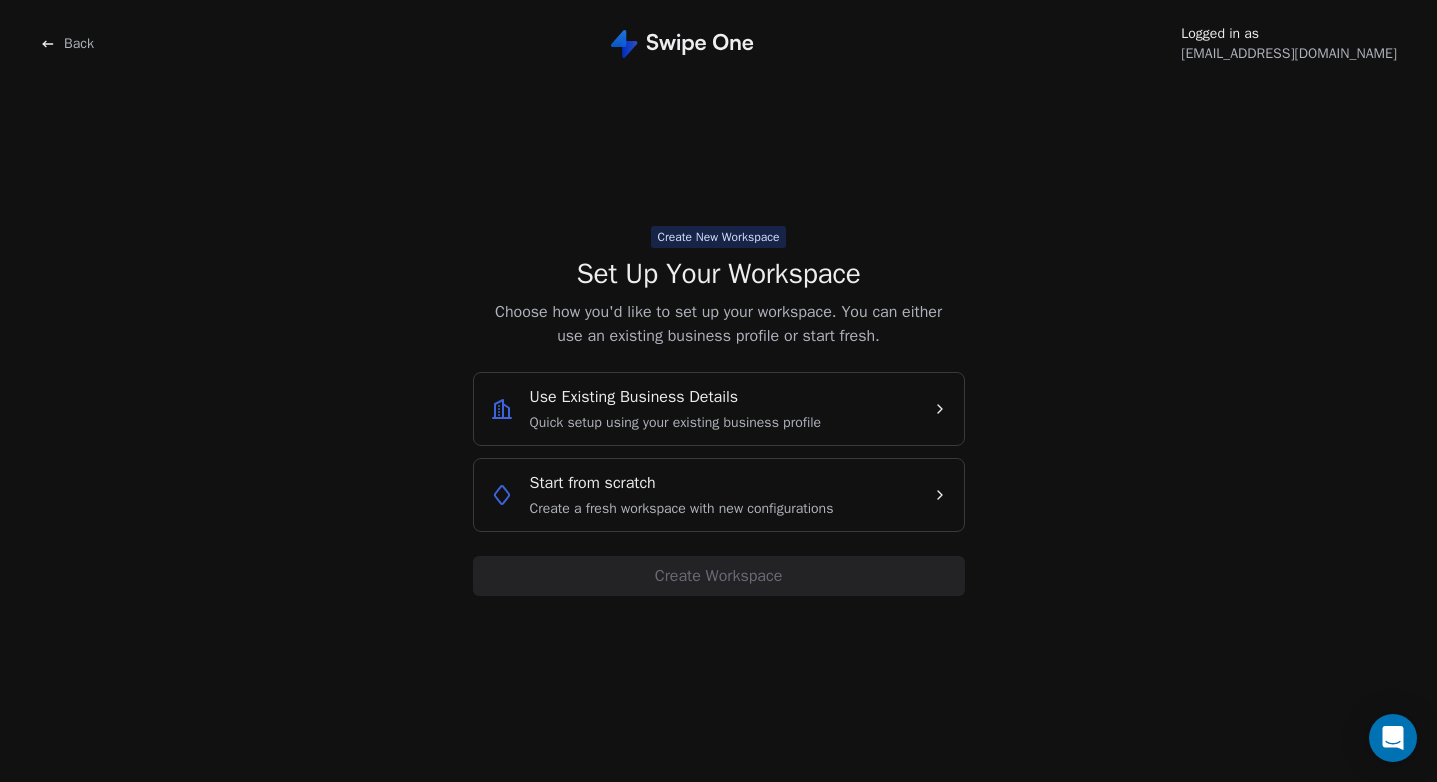 click on "Back" at bounding box center [79, 44] 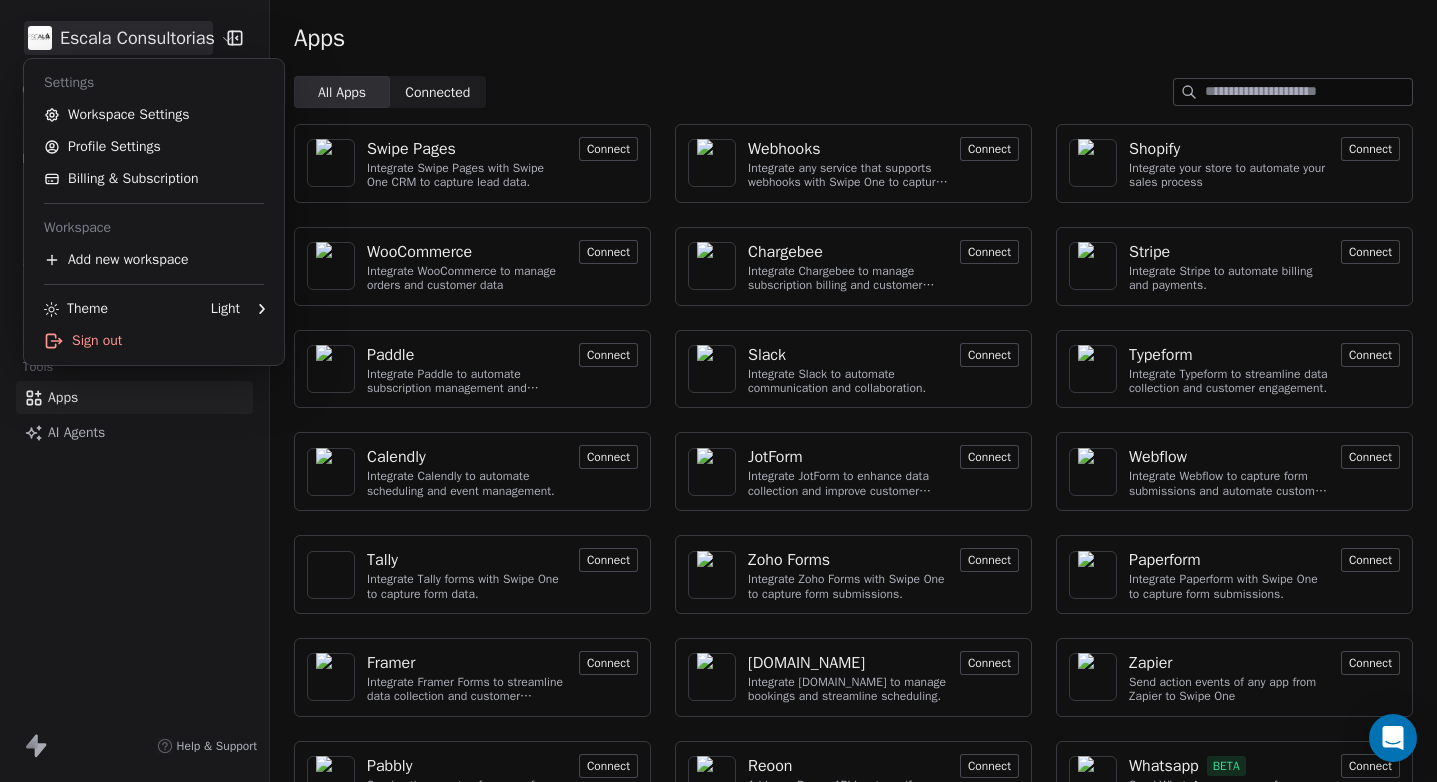 click on "Escala Consultorias Contacts People Marketing Workflows Campaigns Sales Pipelines Sequences Beta Tools Apps AI Agents Help & Support Apps All Apps All Apps Connected Connected Swipe Pages Integrate Swipe Pages with Swipe One CRM to capture lead data. Connect Webhooks Integrate any service that supports webhooks with Swipe One to capture and automate data workflows. Connect Shopify Integrate your store to automate your sales process Connect WooCommerce Integrate WooCommerce to manage orders and customer data Connect Chargebee Integrate Chargebee to manage subscription billing and customer data. Connect Stripe Integrate Stripe to automate billing and payments. Connect Paddle Integrate Paddle to automate subscription management and customer engagement. Connect Slack Integrate Slack to automate communication and collaboration. Connect Typeform Integrate Typeform to streamline data collection and customer engagement. Connect Calendly Integrate Calendly to automate scheduling and event management. Connect JotForm" at bounding box center (718, 391) 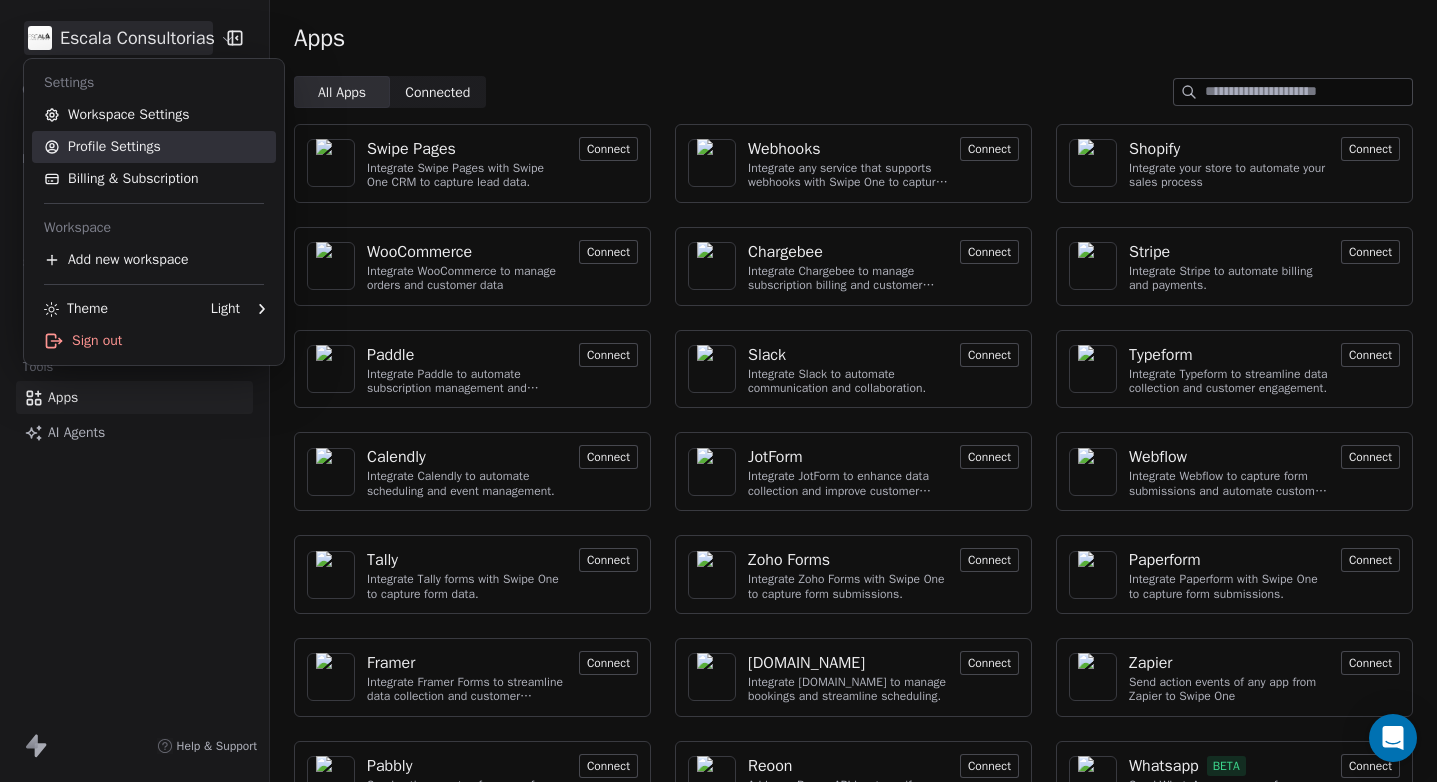 click on "Profile Settings" at bounding box center (154, 147) 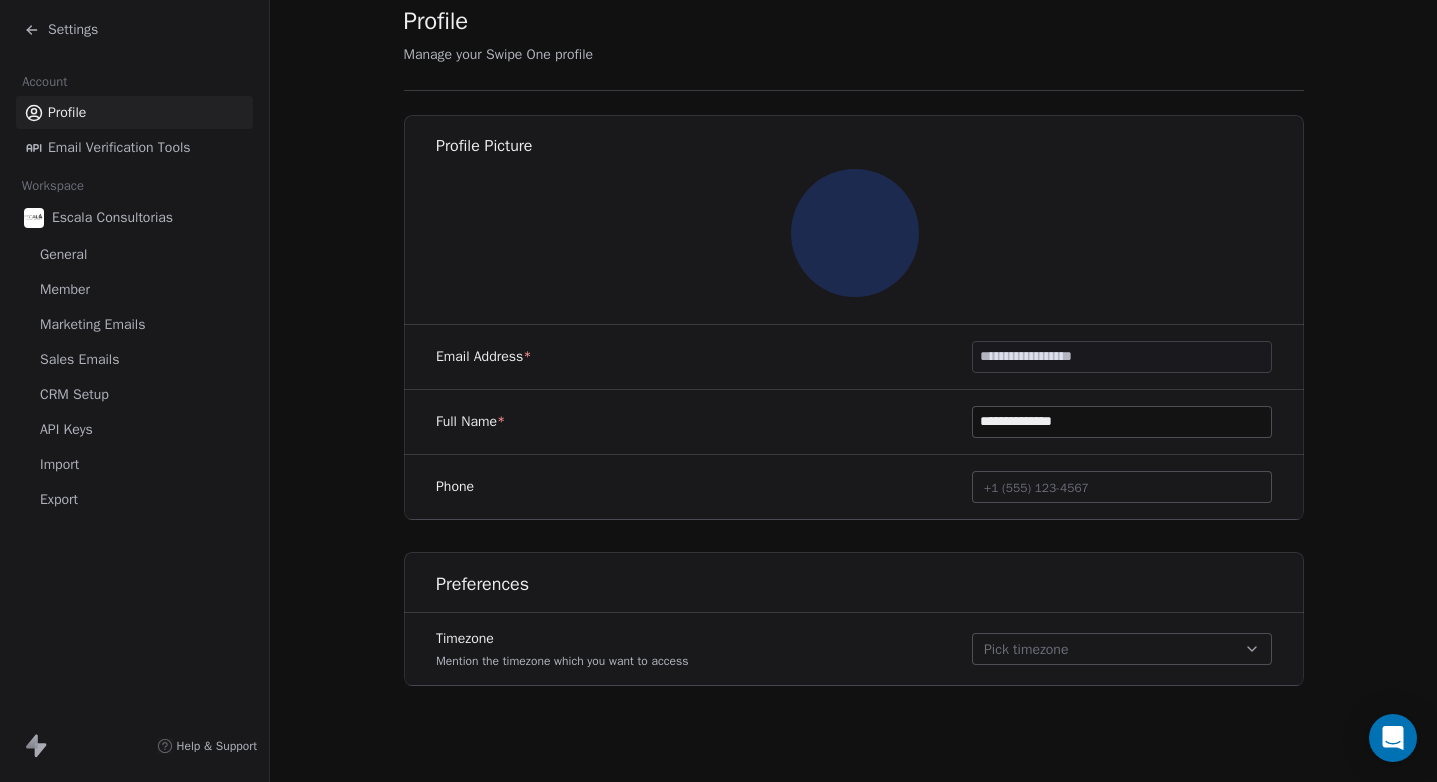 scroll, scrollTop: 0, scrollLeft: 0, axis: both 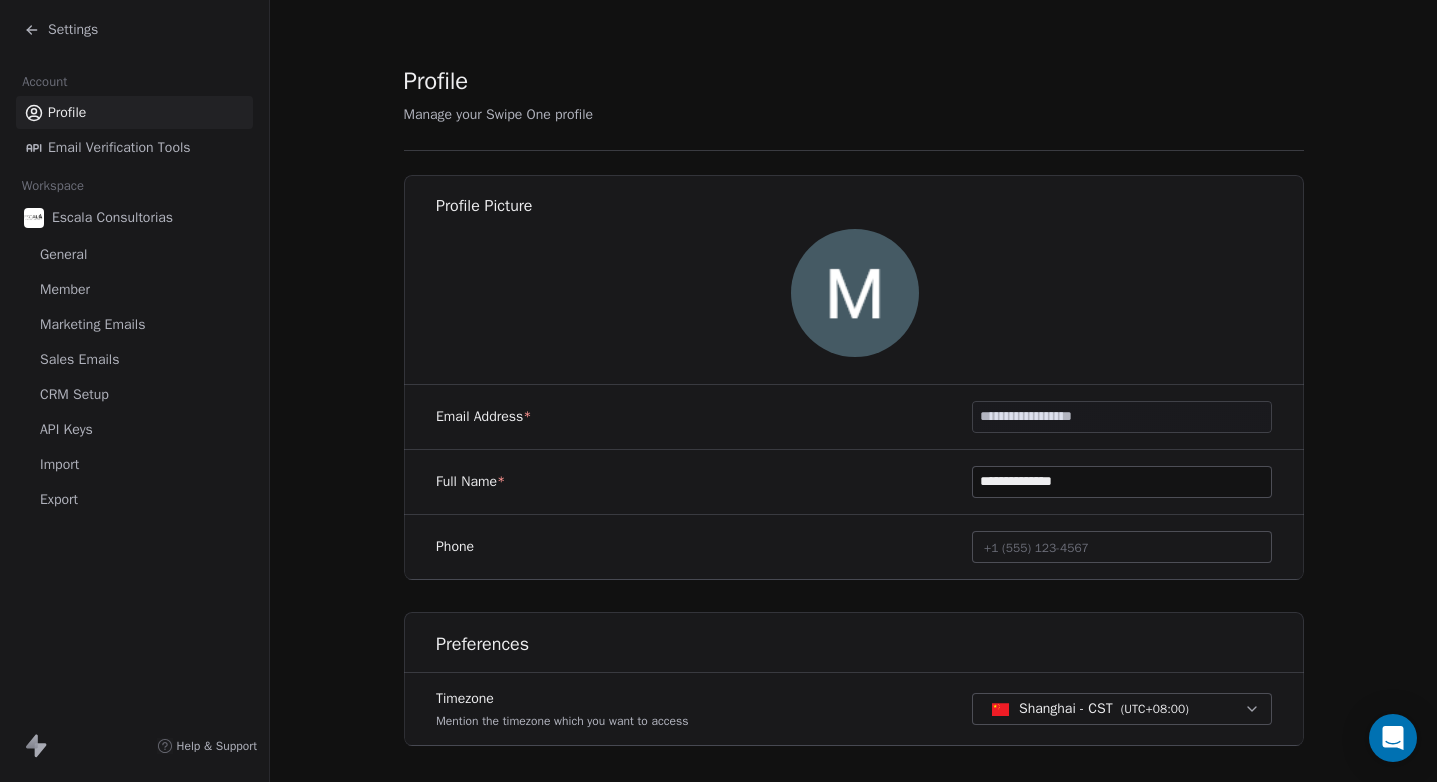 click on "Email Verification Tools" at bounding box center (119, 147) 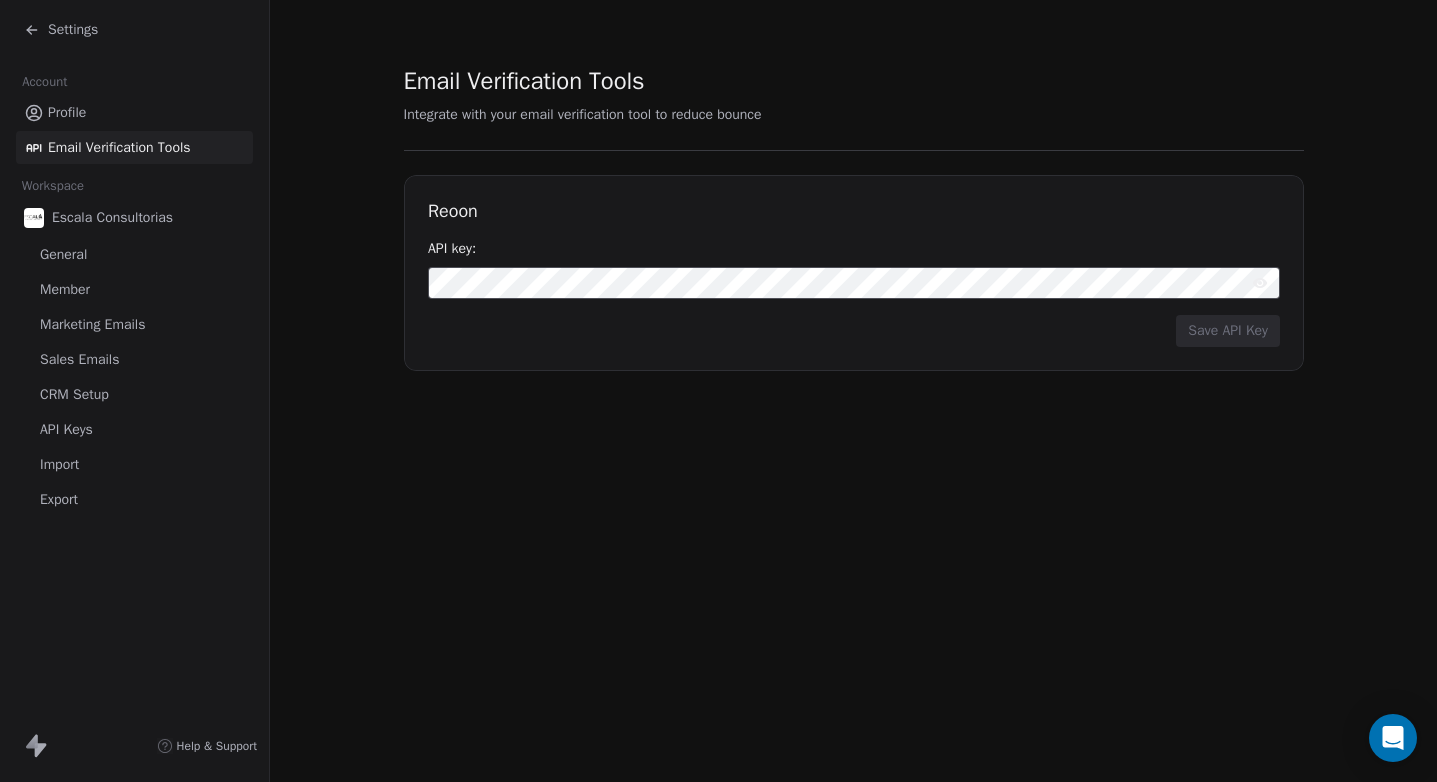click on "Sales Emails" at bounding box center [79, 359] 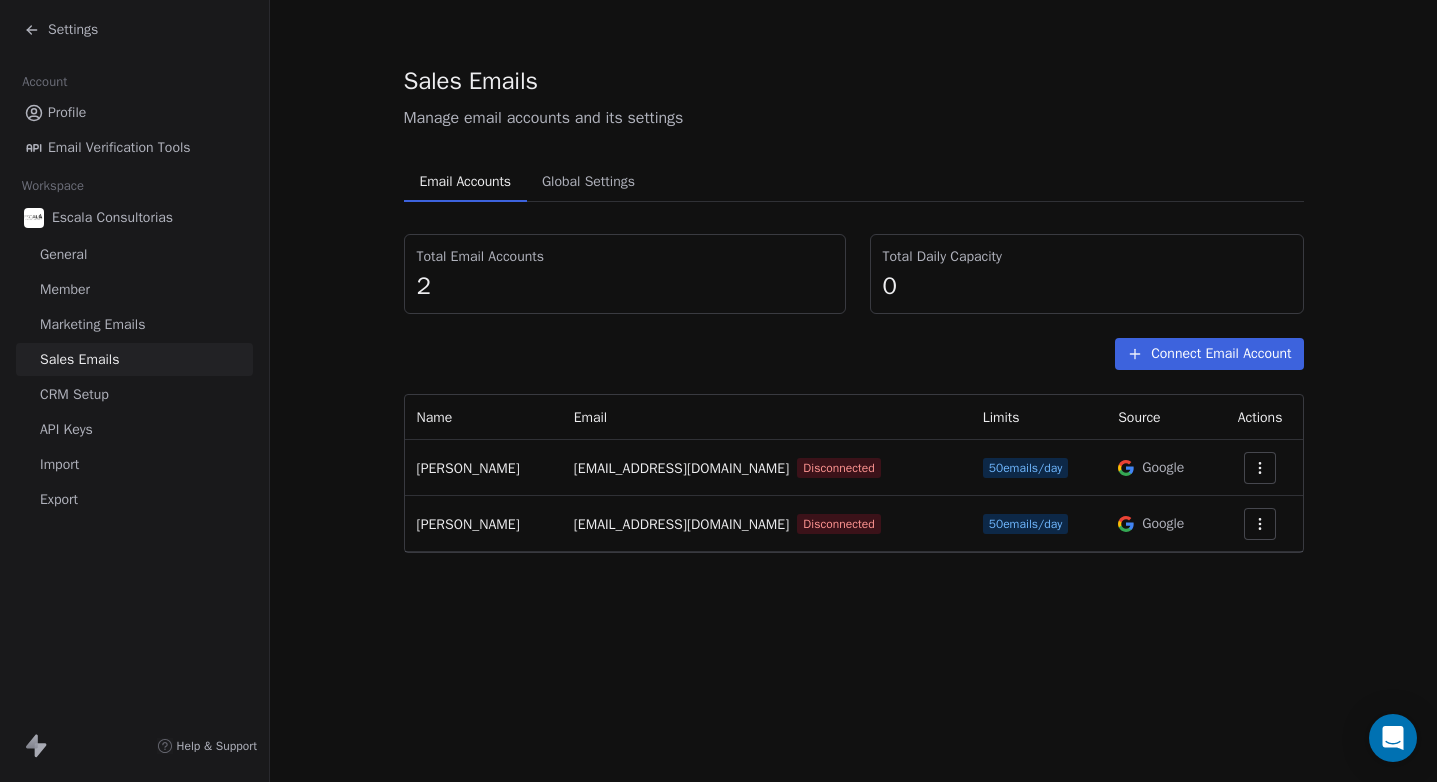 click on "CRM Setup" at bounding box center [74, 394] 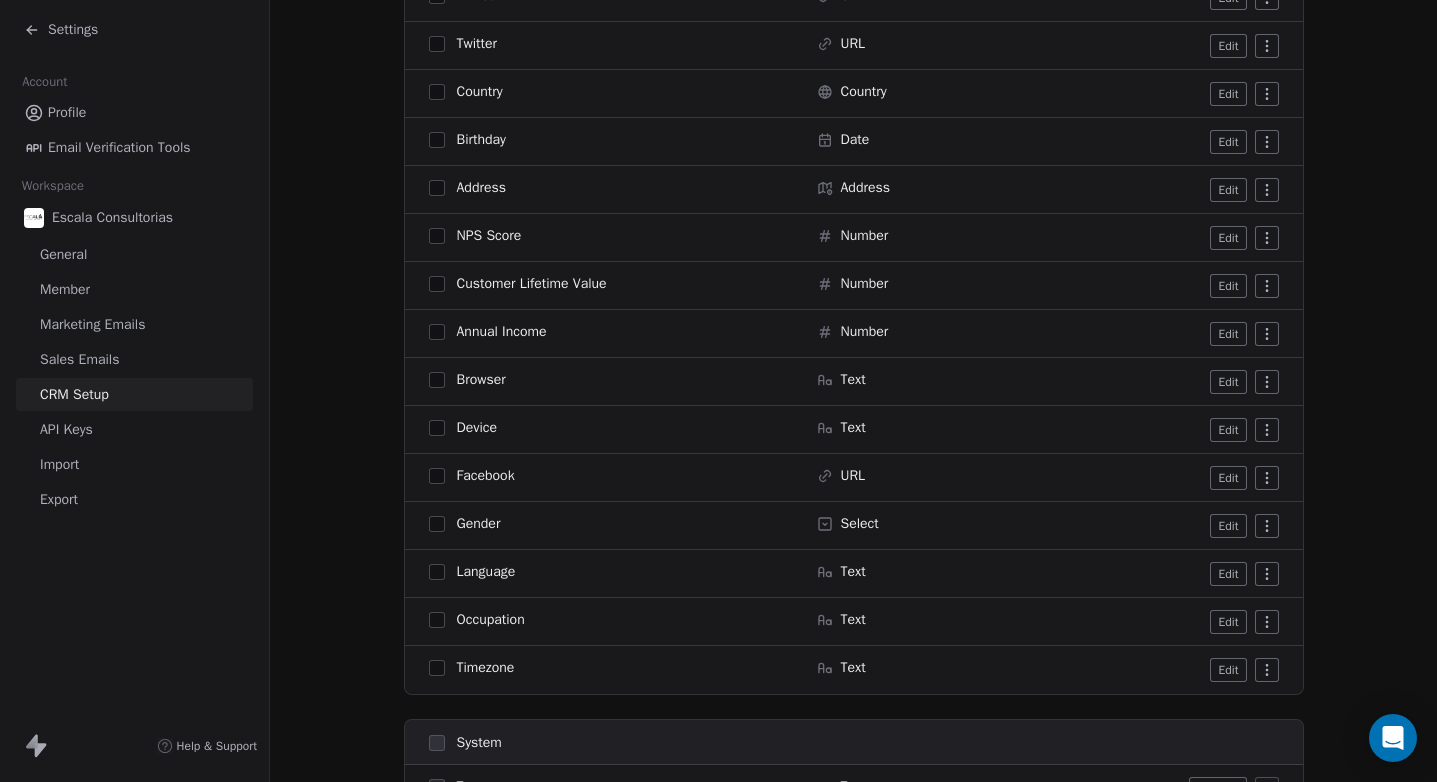 scroll, scrollTop: 791, scrollLeft: 0, axis: vertical 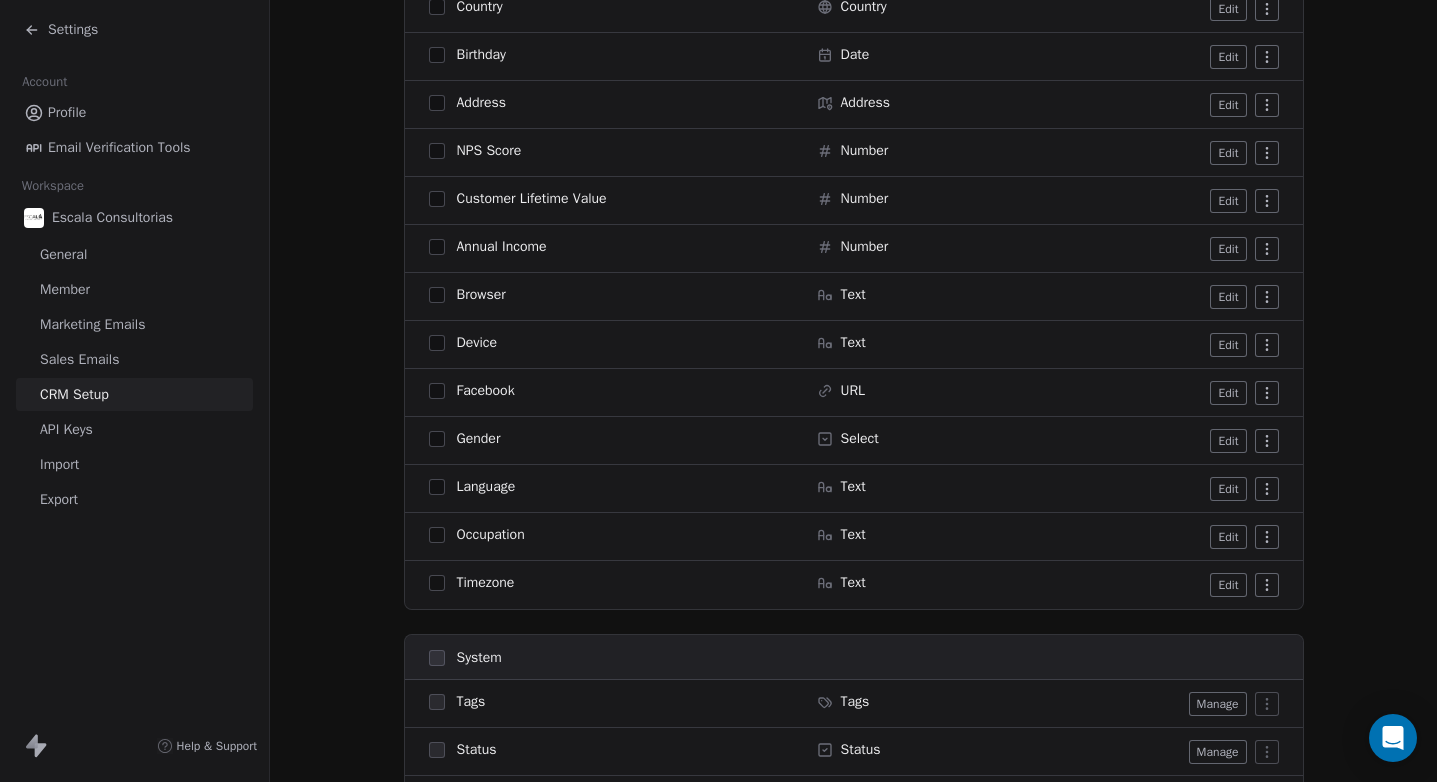 click on "API Keys" at bounding box center [66, 429] 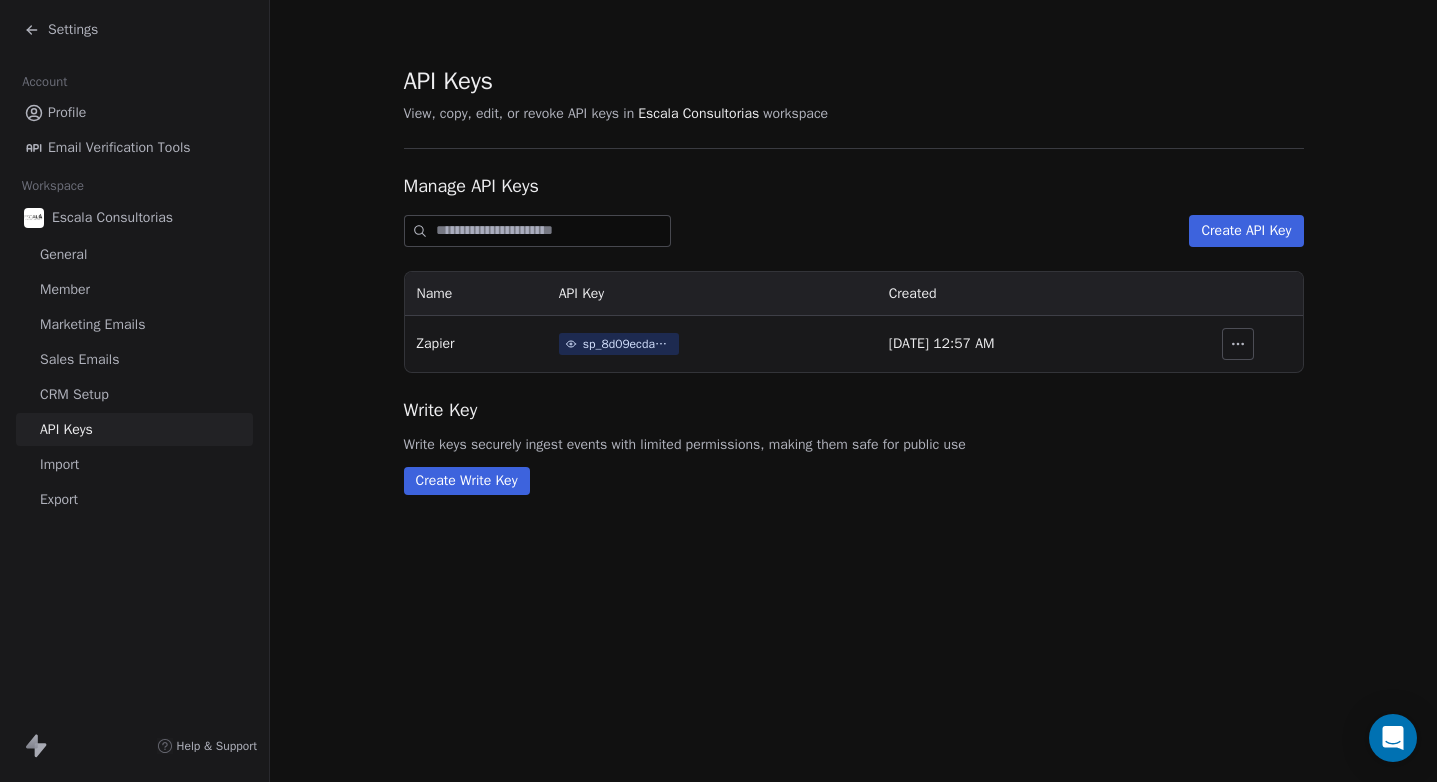 scroll, scrollTop: 0, scrollLeft: 0, axis: both 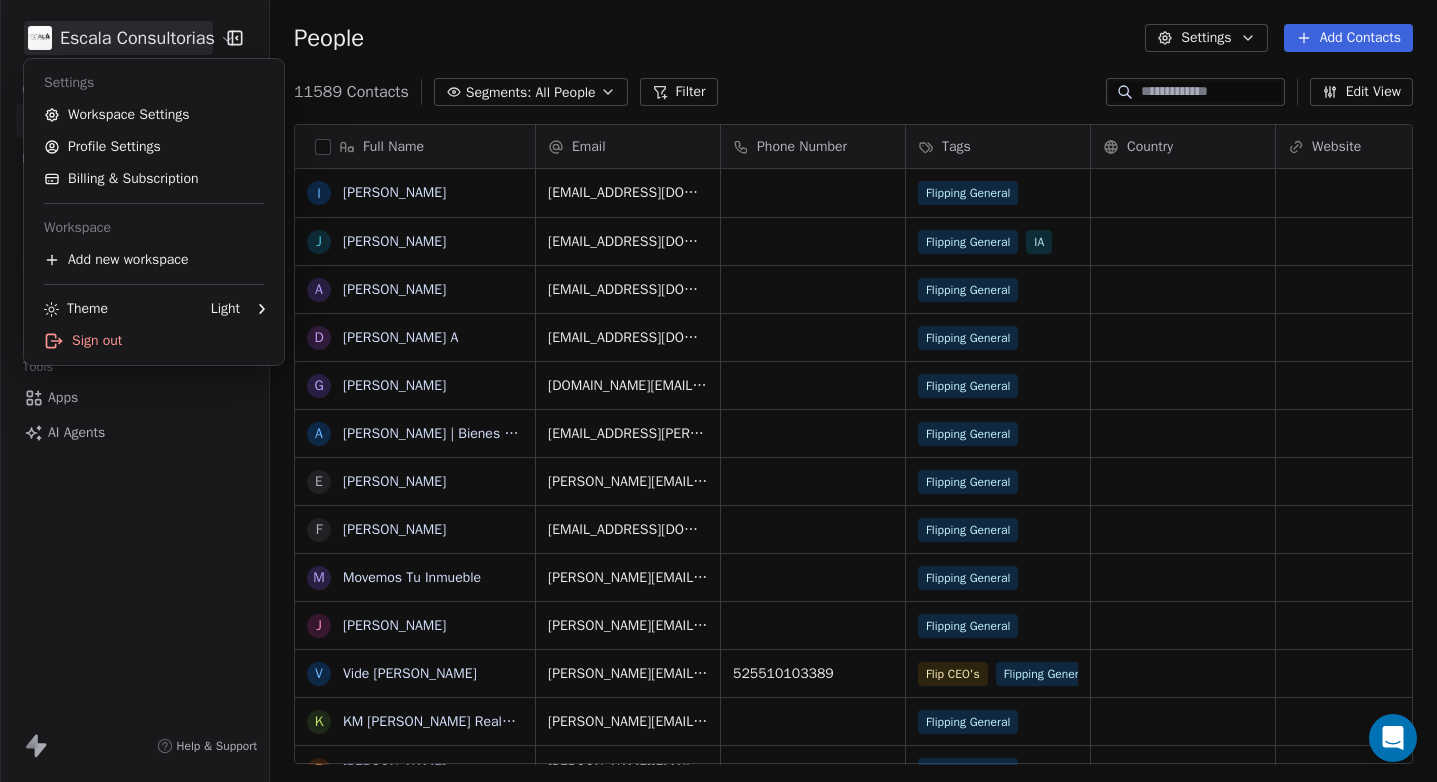 click on "Escala Consultorias Contacts People Marketing Workflows Campaigns Sales Pipelines Sequences Beta Tools Apps AI Agents Help & Support People Settings  Add Contacts 11589 Contacts Segments: All People Filter  Edit View Tag Add to Sequence Export Full Name I [PERSON_NAME] [PERSON_NAME] A [PERSON_NAME] D [PERSON_NAME] A G [PERSON_NAME] A [PERSON_NAME] | Bienes Raíces E [PERSON_NAME] F [PERSON_NAME] M Movemos Tu Inmueble J [PERSON_NAME] V Vide [PERSON_NAME] K KM [PERSON_NAME] RealEstate E [PERSON_NAME] A [PERSON_NAME] P [PERSON_NAME] Venado [PERSON_NAME] Y [PERSON_NAME] J [PERSON_NAME] [PERSON_NAME] A [PERSON_NAME] A Arq. [PERSON_NAME] T [PERSON_NAME] D Dr_Alfonso H [PERSON_NAME] M [PERSON_NAME] F [PERSON_NAME] J [PERSON_NAME] M [PERSON_NAME] [PERSON_NAME] L [PERSON_NAME] M [PERSON_NAME] A [PERSON_NAME] C [PERSON_NAME] I [PERSON_NAME] M [PERSON_NAME] N [PERSON_NAME] Email Phone Number Tags Country Website Job Title Status Contact Source [EMAIL_ADDRESS][DOMAIN_NAME] Flipping General Manychat [EMAIL_ADDRESS][DOMAIN_NAME] Flipping General" at bounding box center [718, 391] 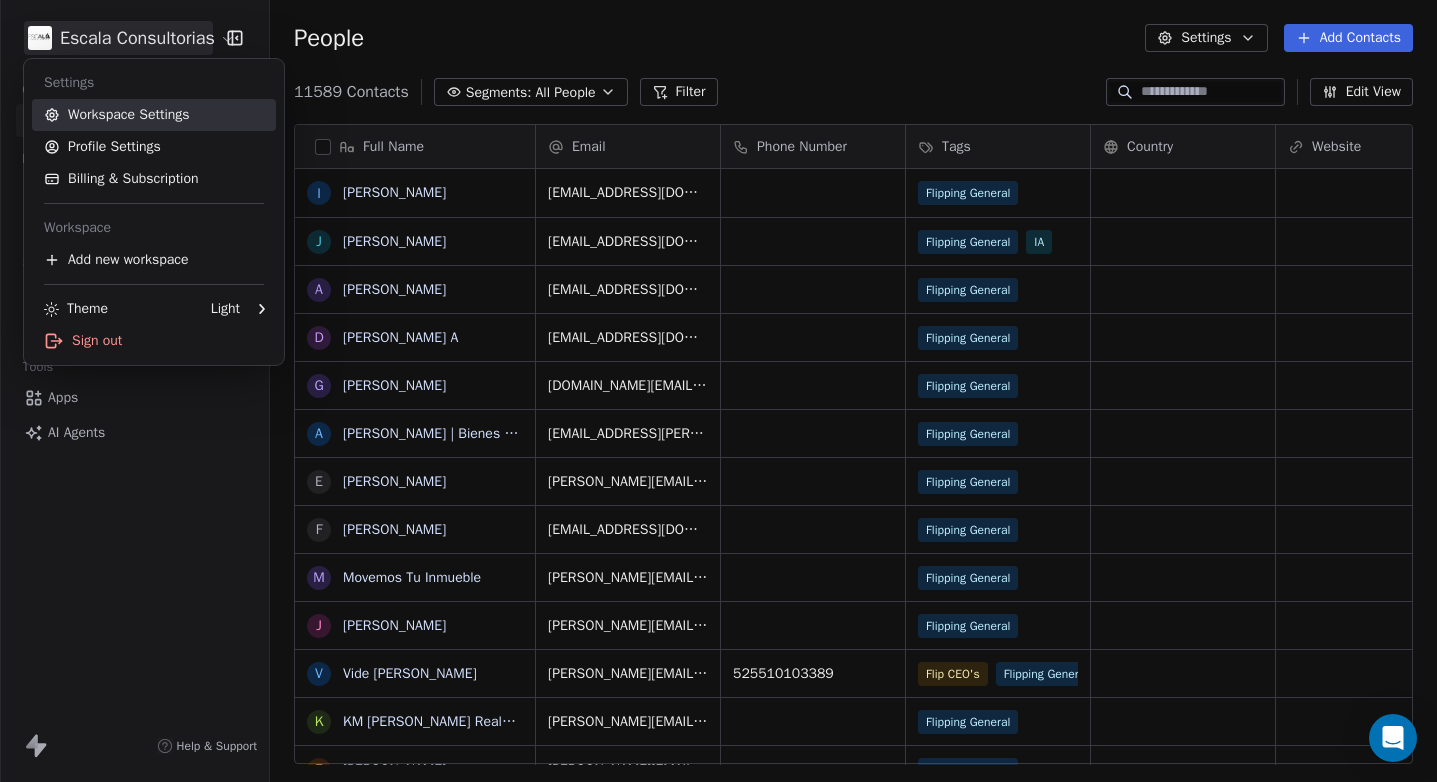 click on "Workspace Settings" at bounding box center [154, 115] 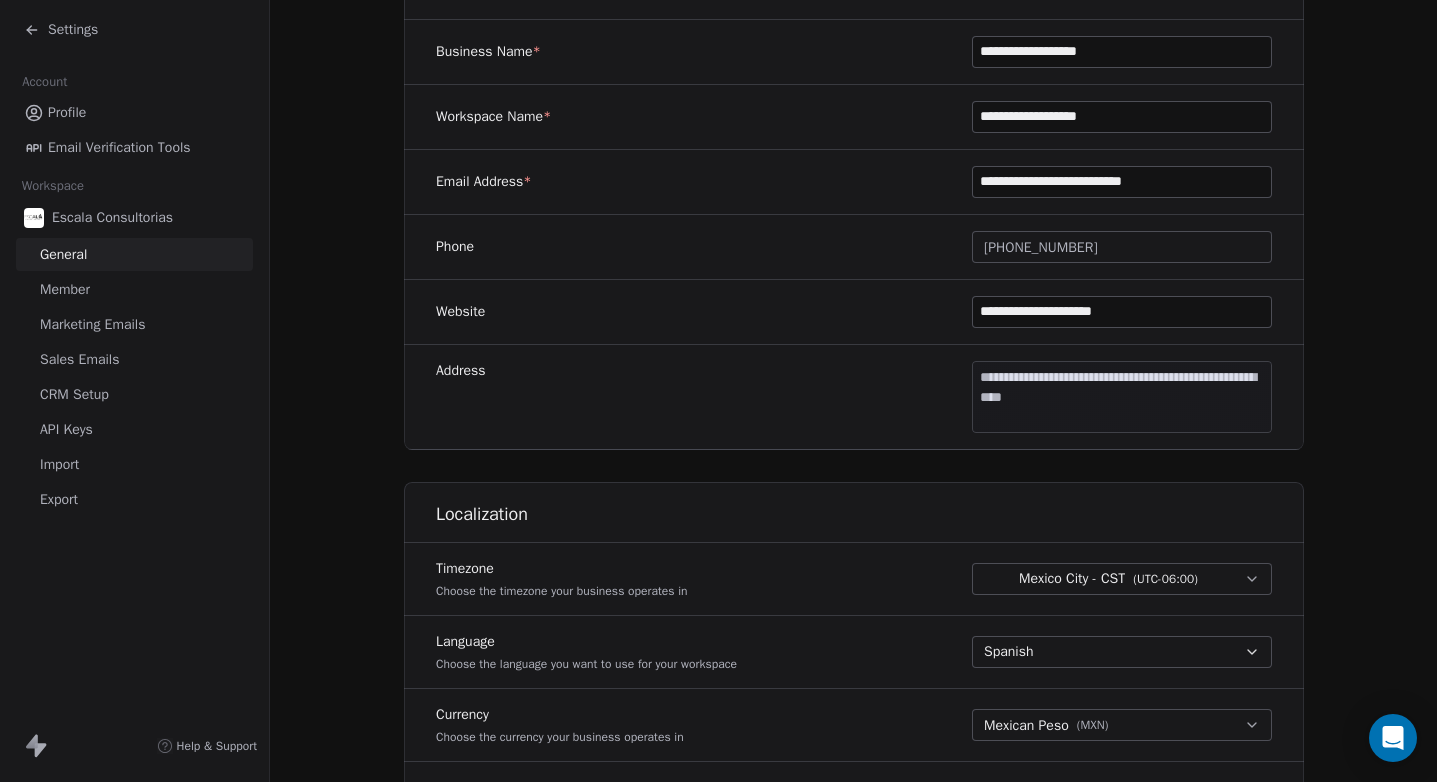 scroll, scrollTop: 412, scrollLeft: 0, axis: vertical 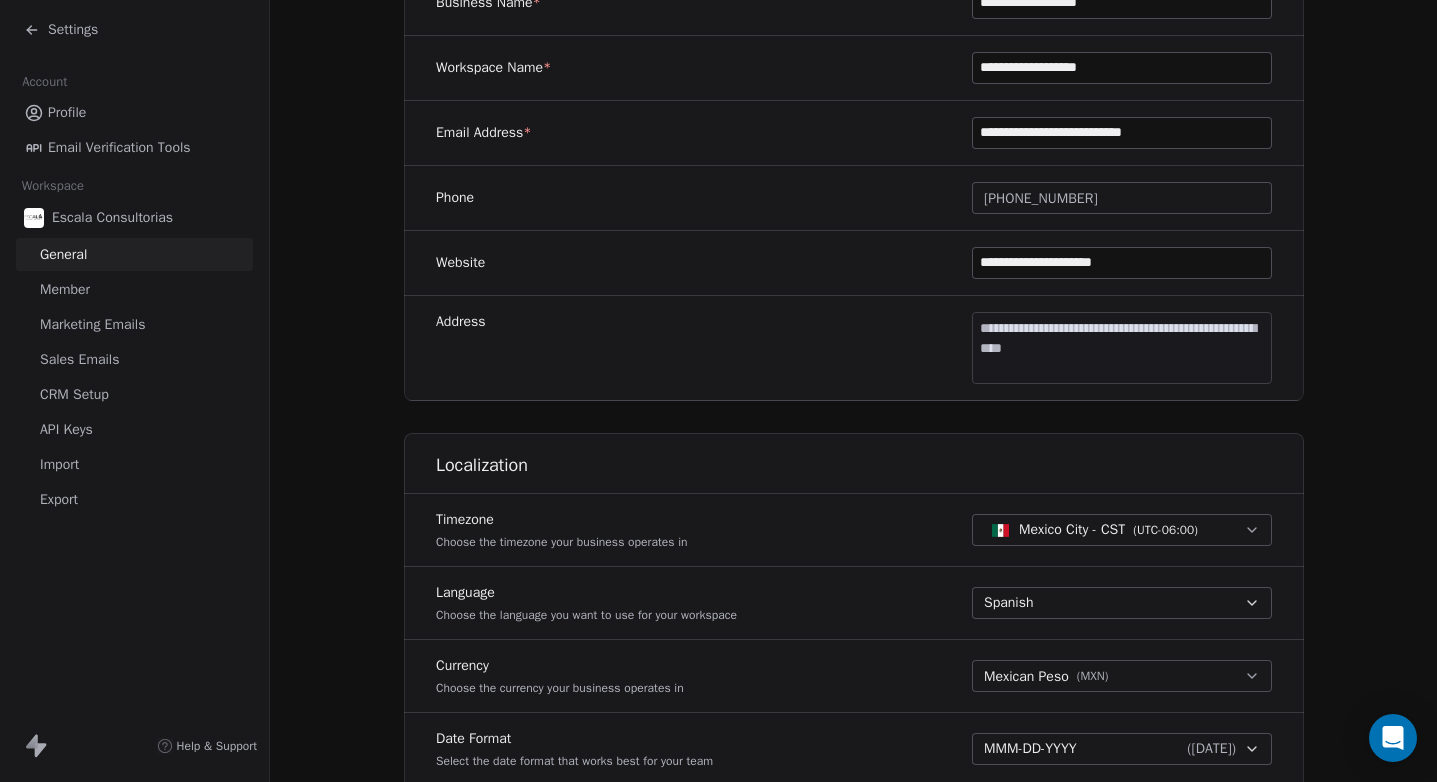 click on "Member" at bounding box center [134, 289] 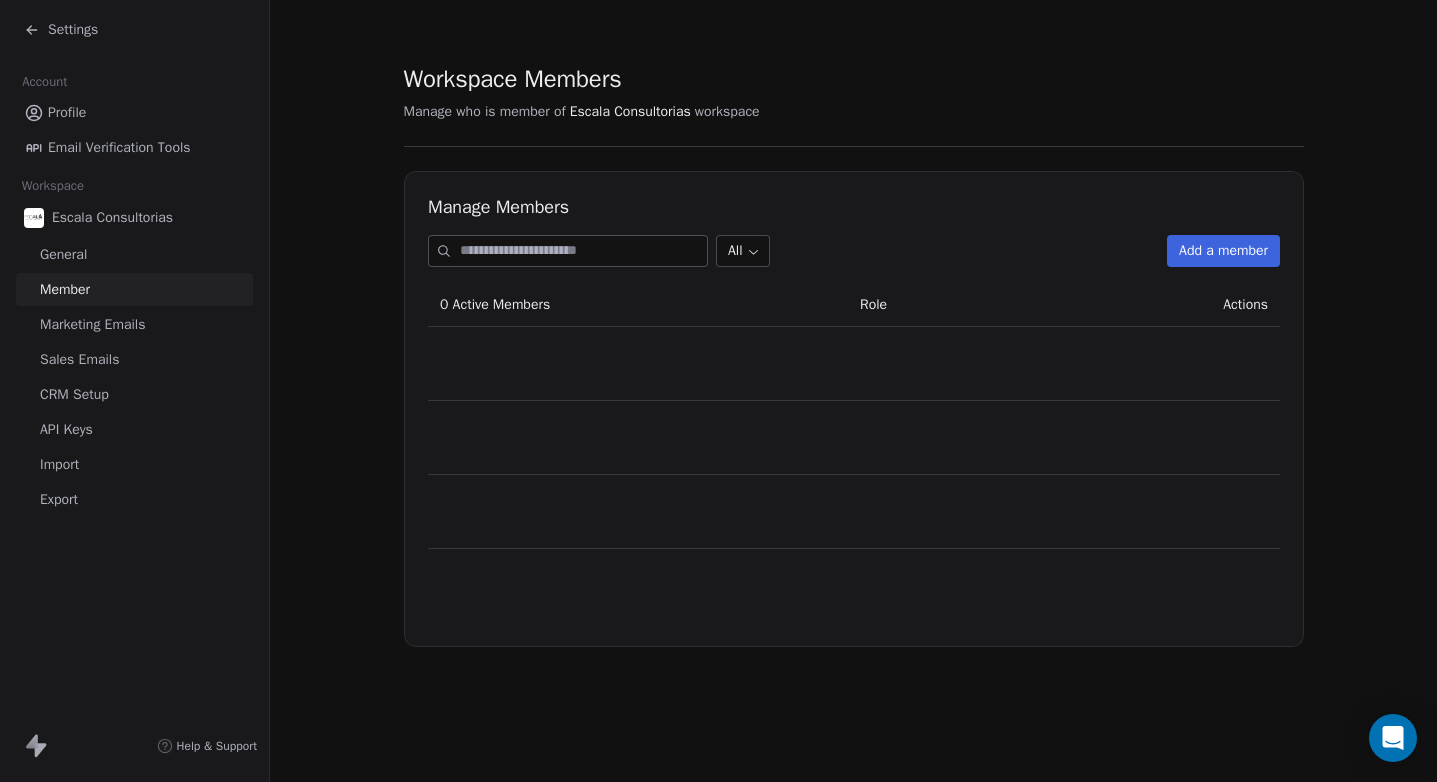 scroll, scrollTop: 0, scrollLeft: 0, axis: both 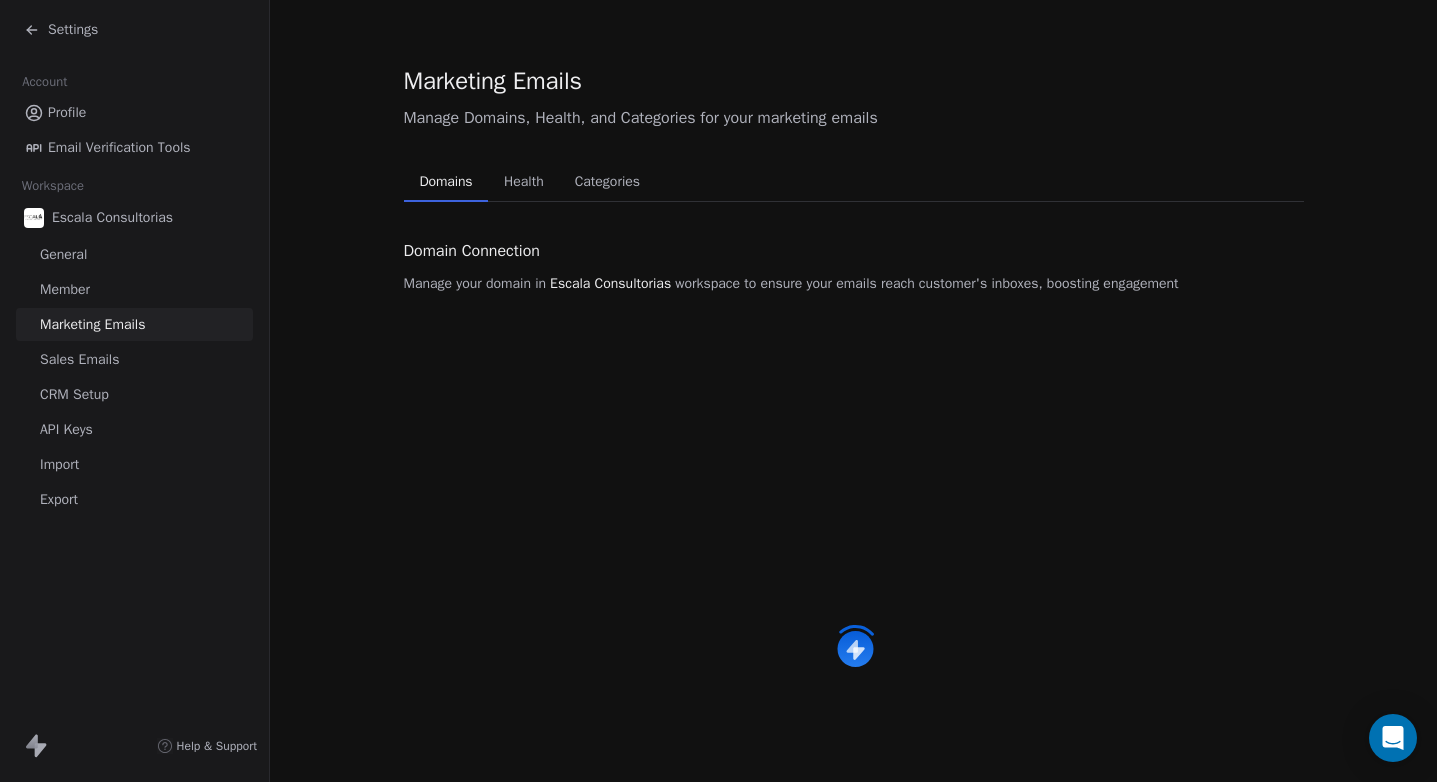 click on "Sales Emails" at bounding box center (79, 359) 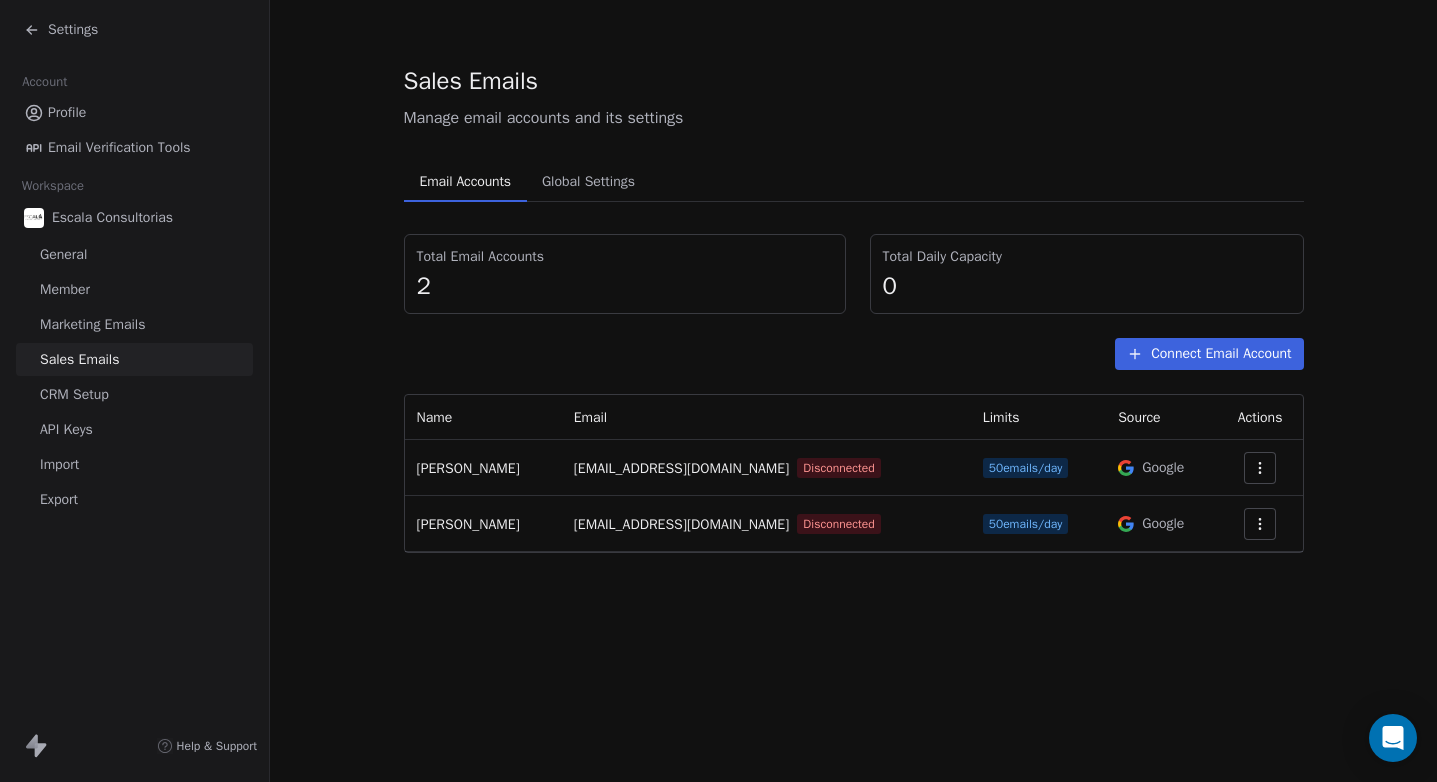 click on "CRM Setup" at bounding box center [74, 394] 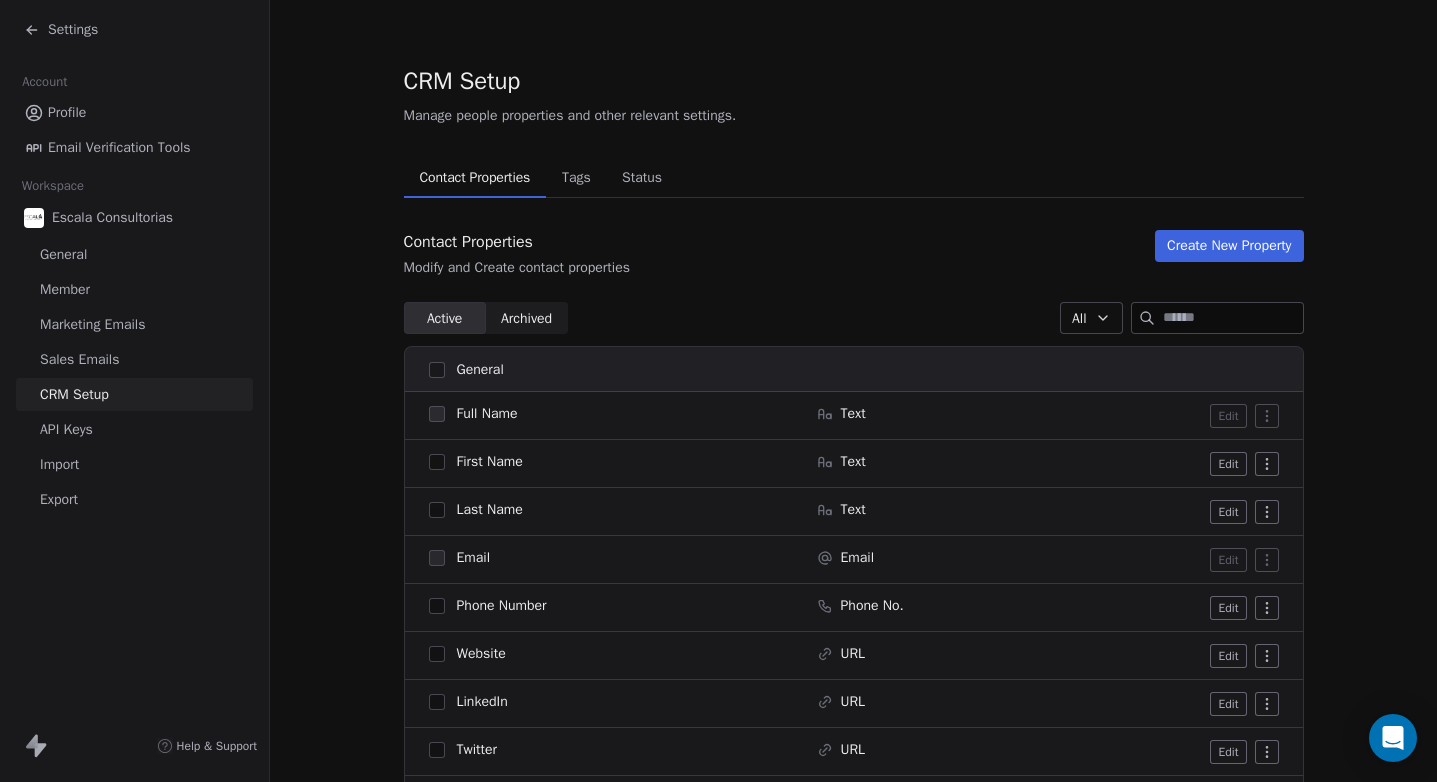 click 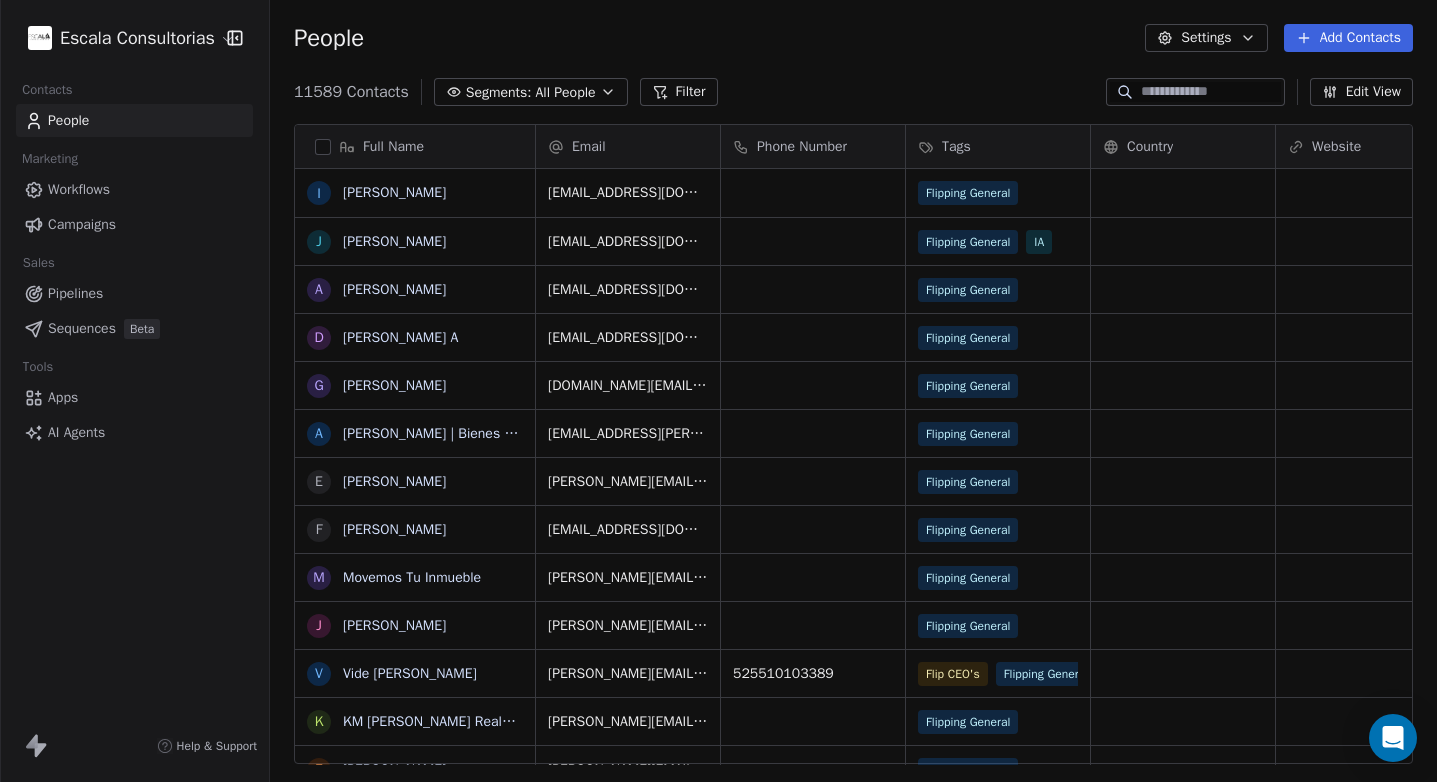 scroll, scrollTop: 16, scrollLeft: 16, axis: both 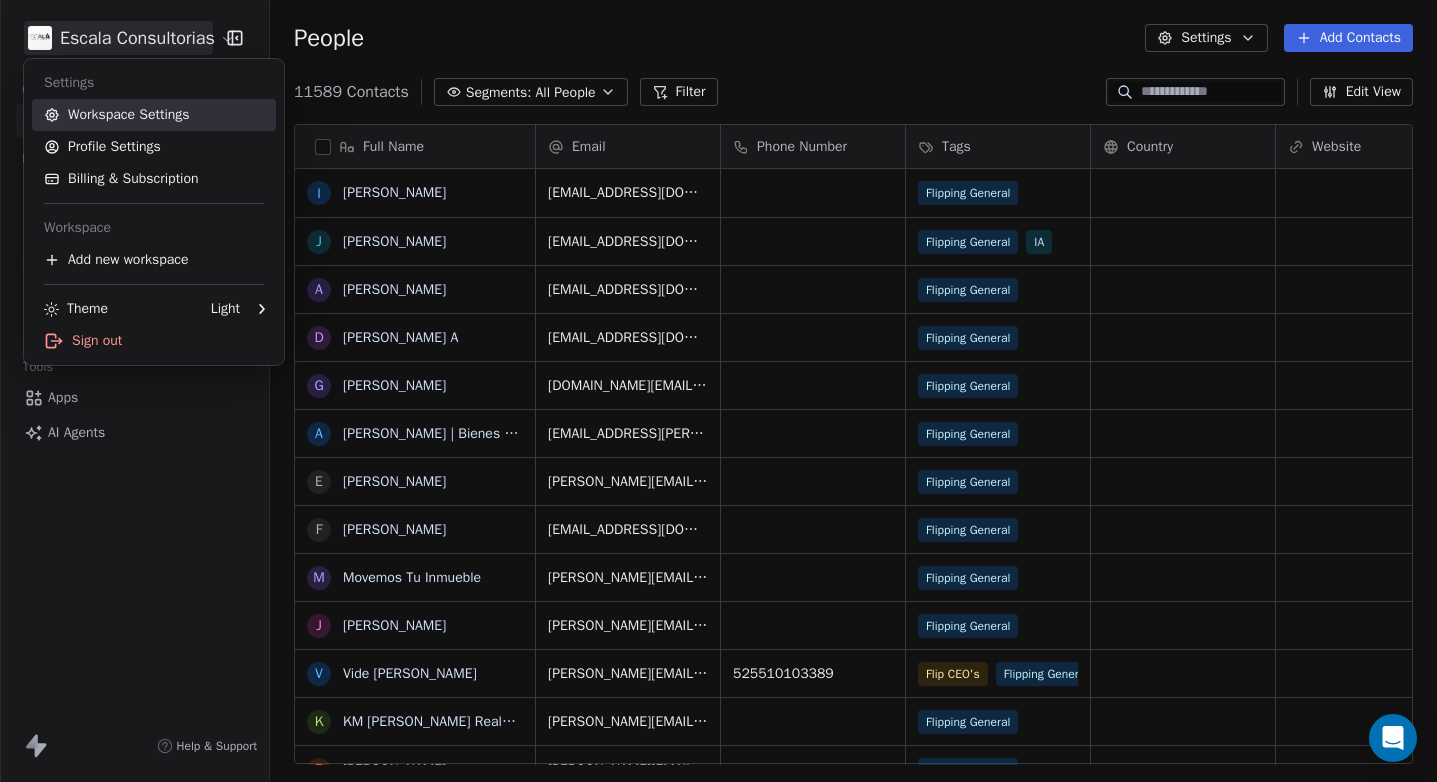 click on "Workspace Settings" at bounding box center (154, 115) 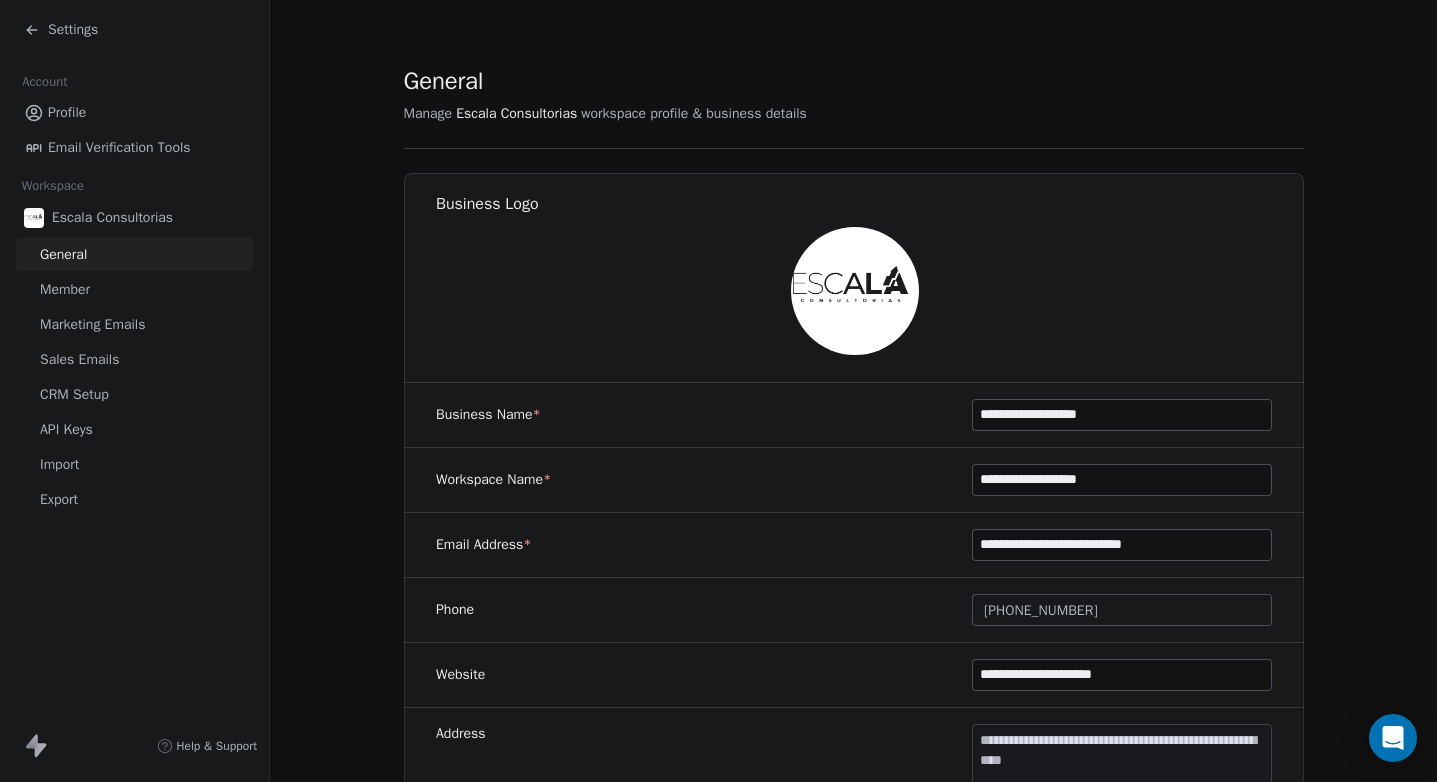 click on "General" at bounding box center (134, 254) 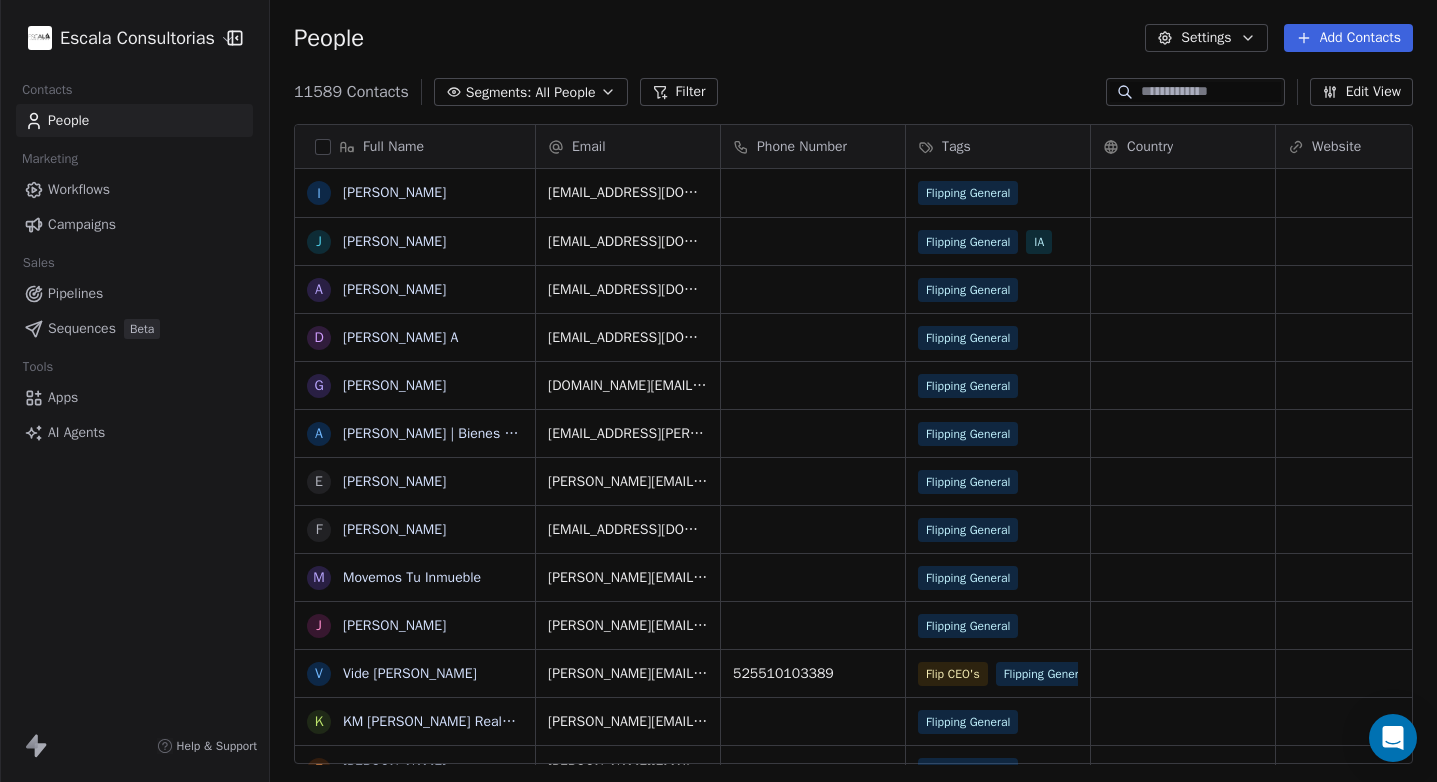 scroll, scrollTop: 16, scrollLeft: 16, axis: both 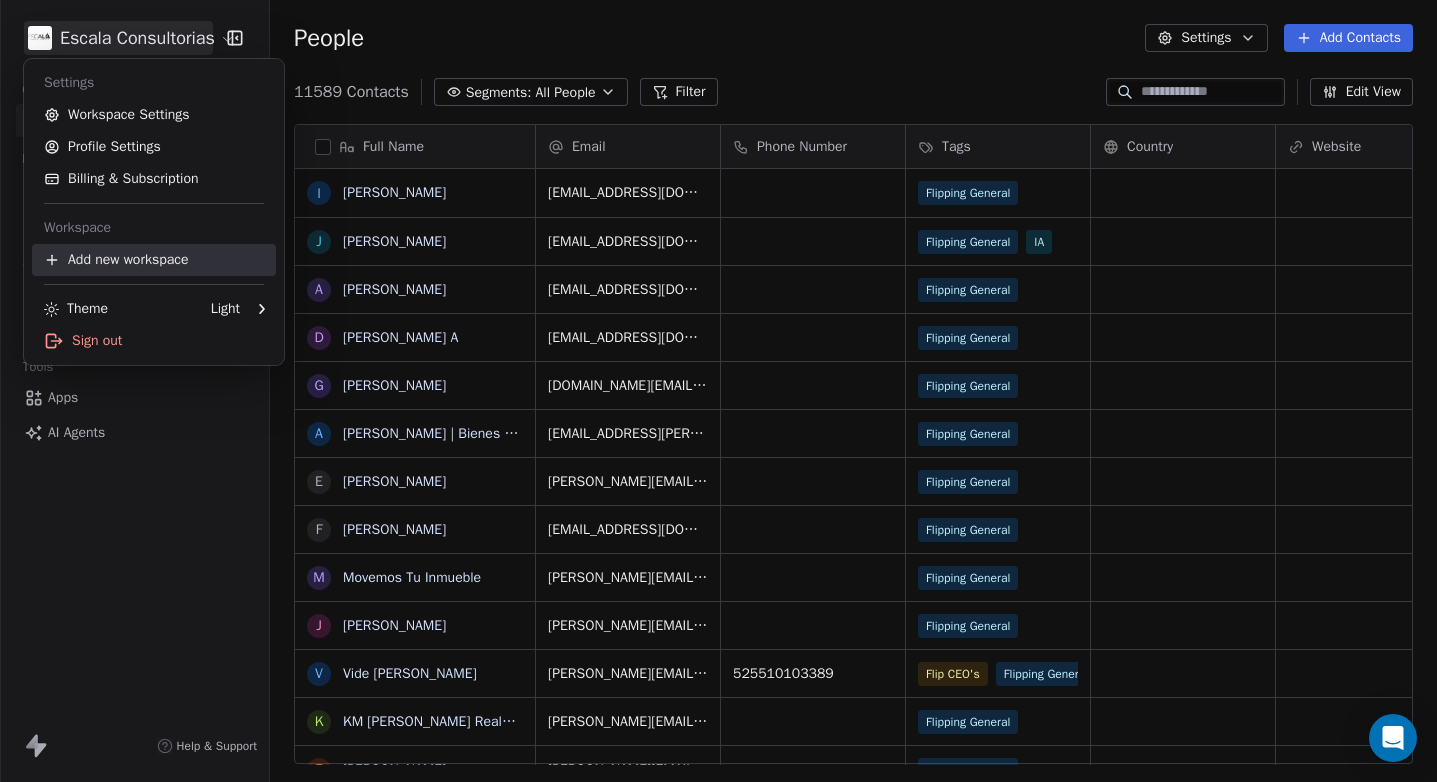 click on "Add new workspace" at bounding box center (154, 260) 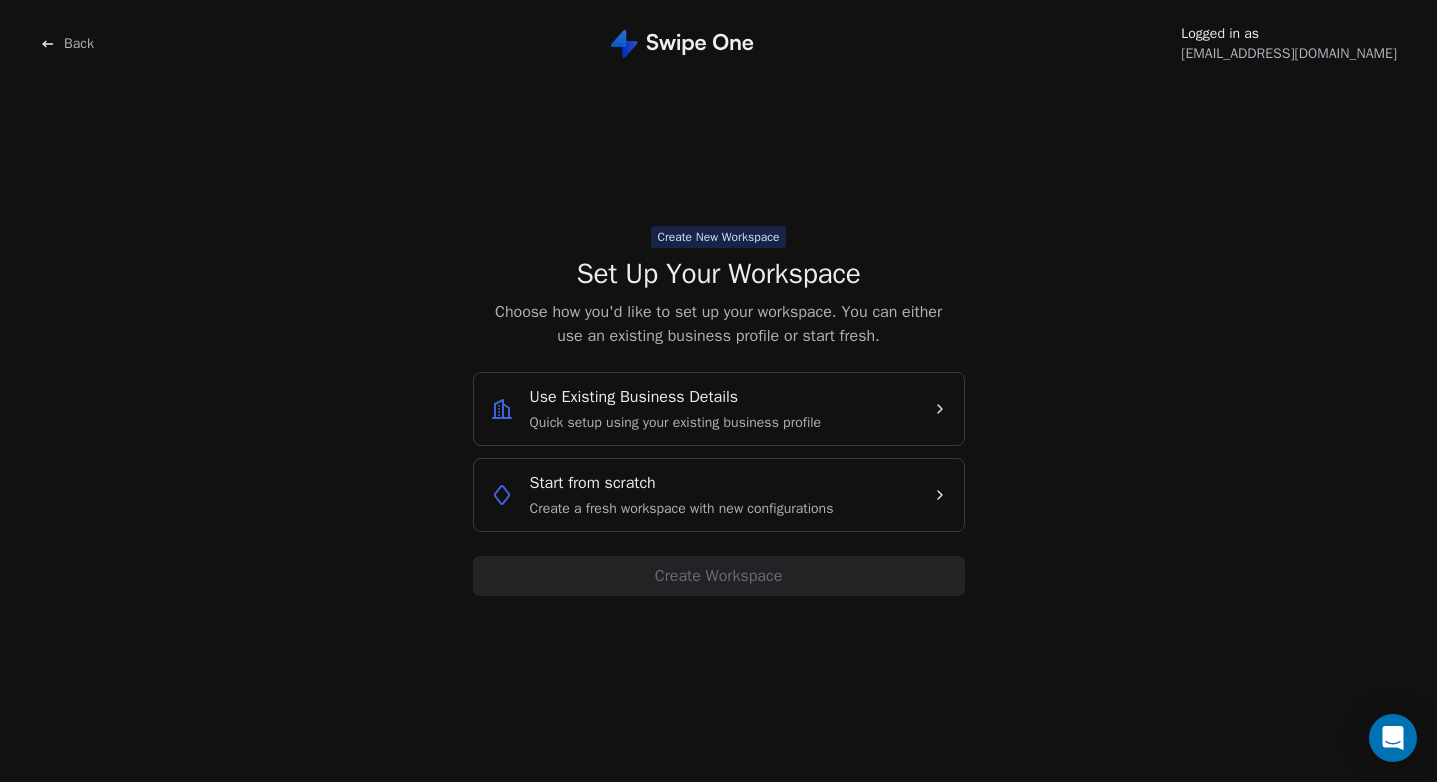 click on "Quick setup using your existing business profile" at bounding box center [676, 423] 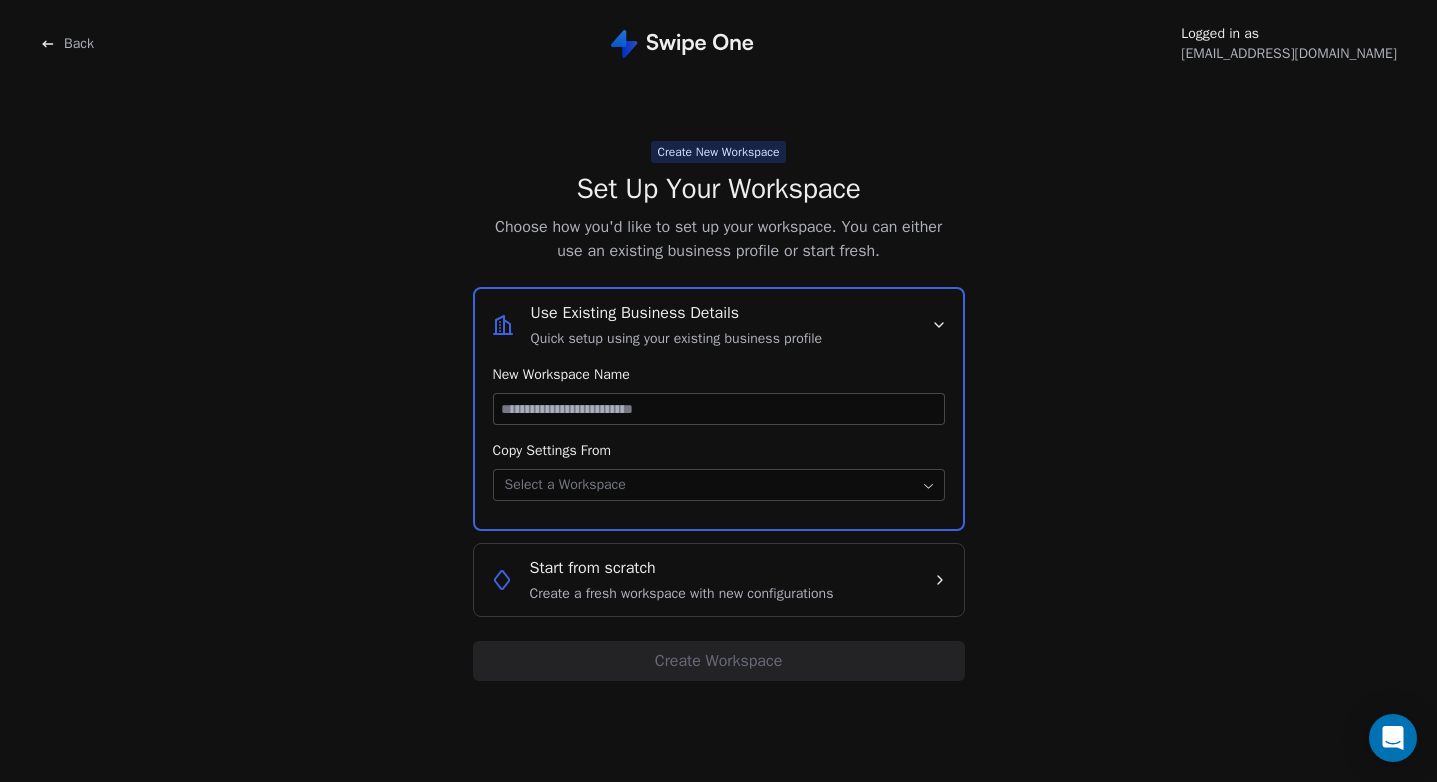 click on "Back Logged in as [EMAIL_ADDRESS][DOMAIN_NAME] Create New Workspace Set Up Your Workspace Choose how you'd like to set up your workspace. You can either use an existing business profile or start fresh. Use Existing Business Details Quick setup using your existing business profile New Workspace Name Copy Settings From Select a Workspace Start from scratch Create a fresh workspace with new configurations  Create Workspace" at bounding box center [718, 391] 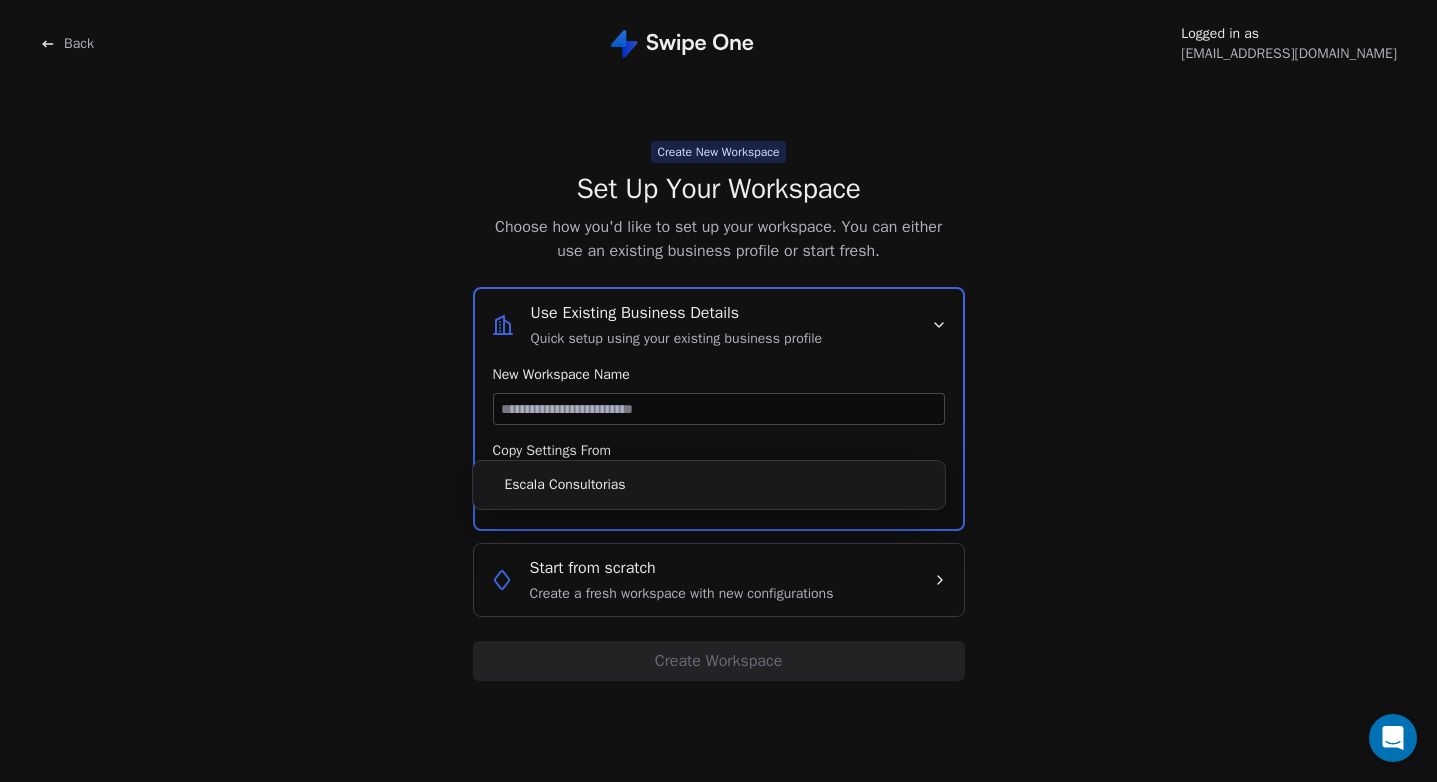 click on "Back Logged in as [EMAIL_ADDRESS][DOMAIN_NAME] Create New Workspace Set Up Your Workspace Choose how you'd like to set up your workspace. You can either use an existing business profile or start fresh. Use Existing Business Details Quick setup using your existing business profile New Workspace Name Copy Settings From Select a Workspace Start from scratch Create a fresh workspace with new configurations  Create Workspace
Escala Consultorias" at bounding box center [718, 391] 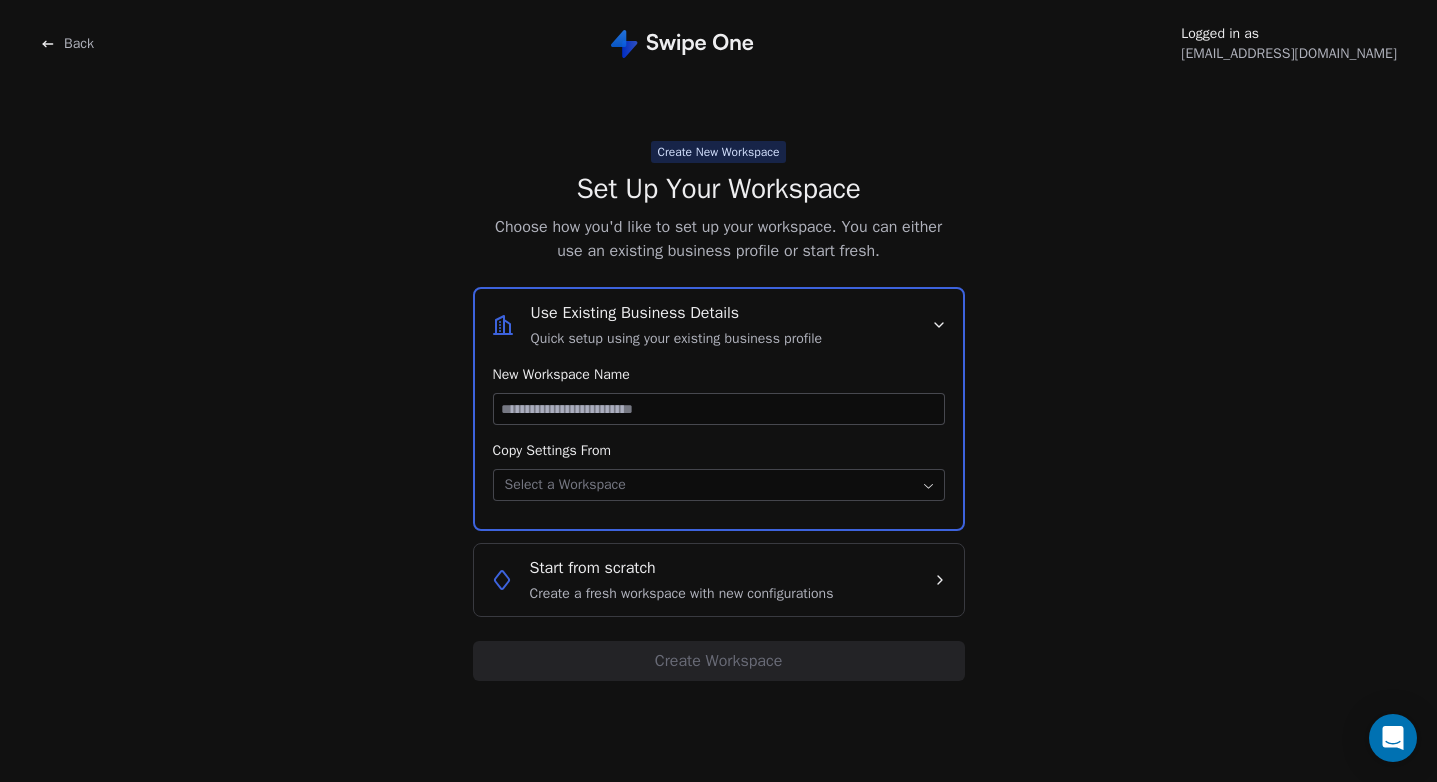 click on "Create New Workspace Set Up Your Workspace Choose how you'd like to set up your workspace. You can either use an existing business profile or start fresh. Use Existing Business Details Quick setup using your existing business profile New Workspace Name Copy Settings From Select a Workspace Start from scratch Create a fresh workspace with new configurations  Create Workspace" at bounding box center [719, 411] 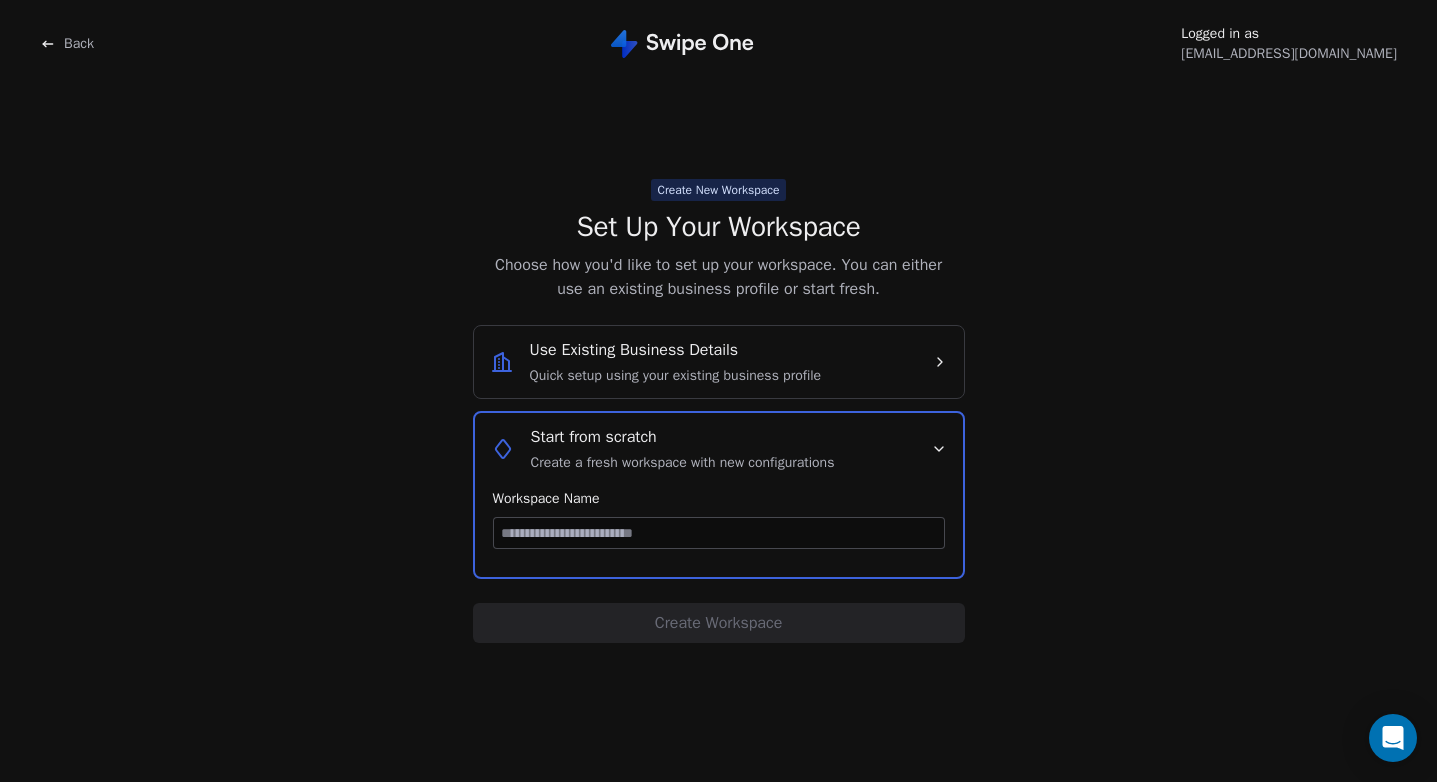 click at bounding box center [719, 533] 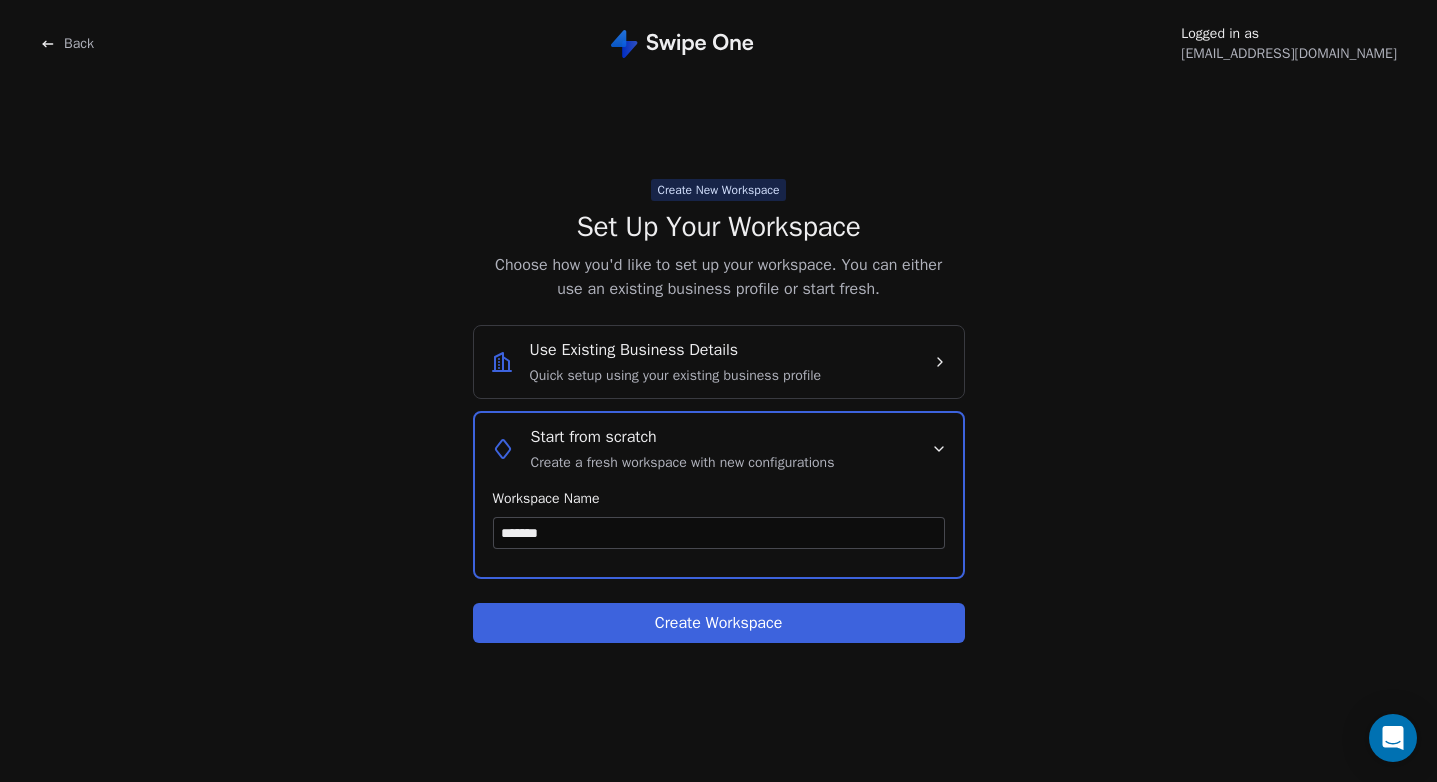 type on "*******" 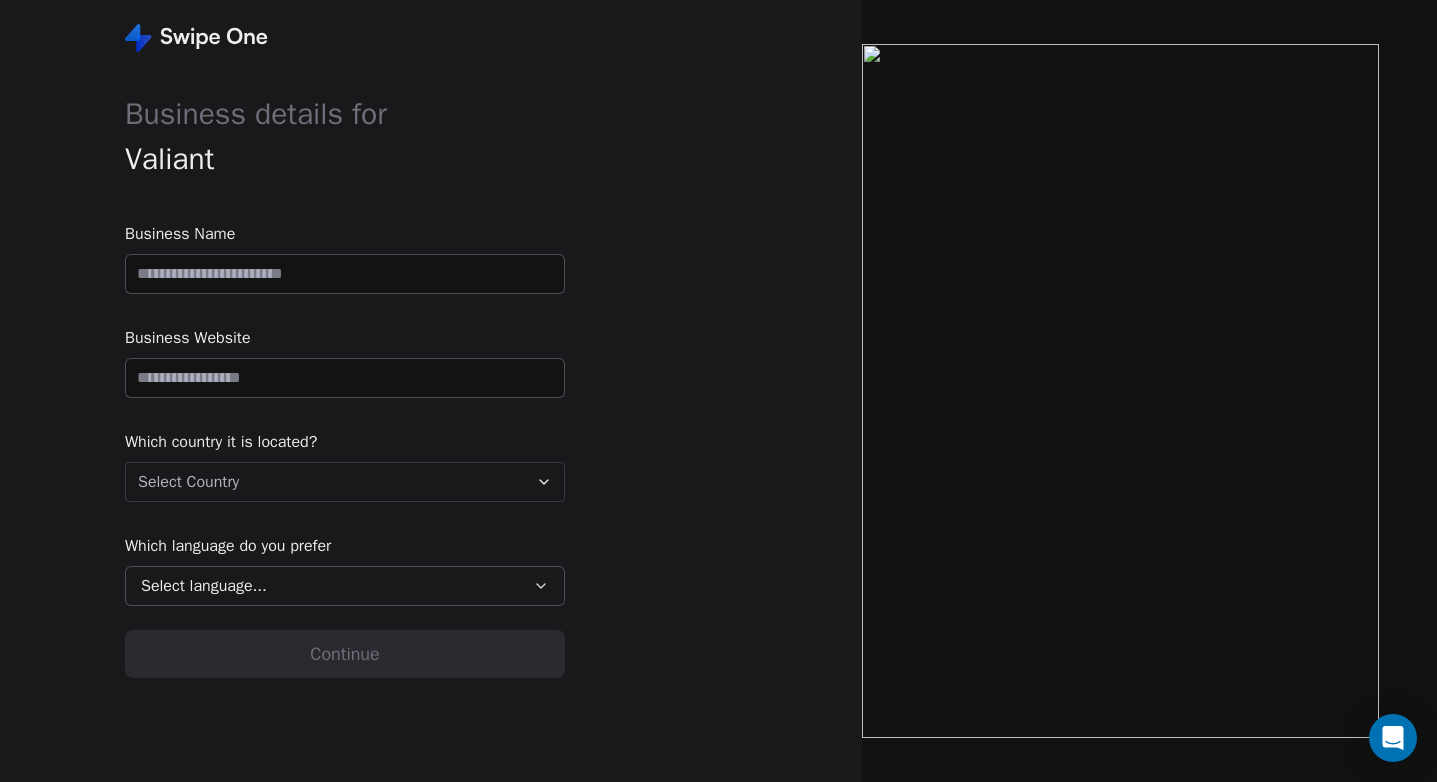 click at bounding box center [345, 274] 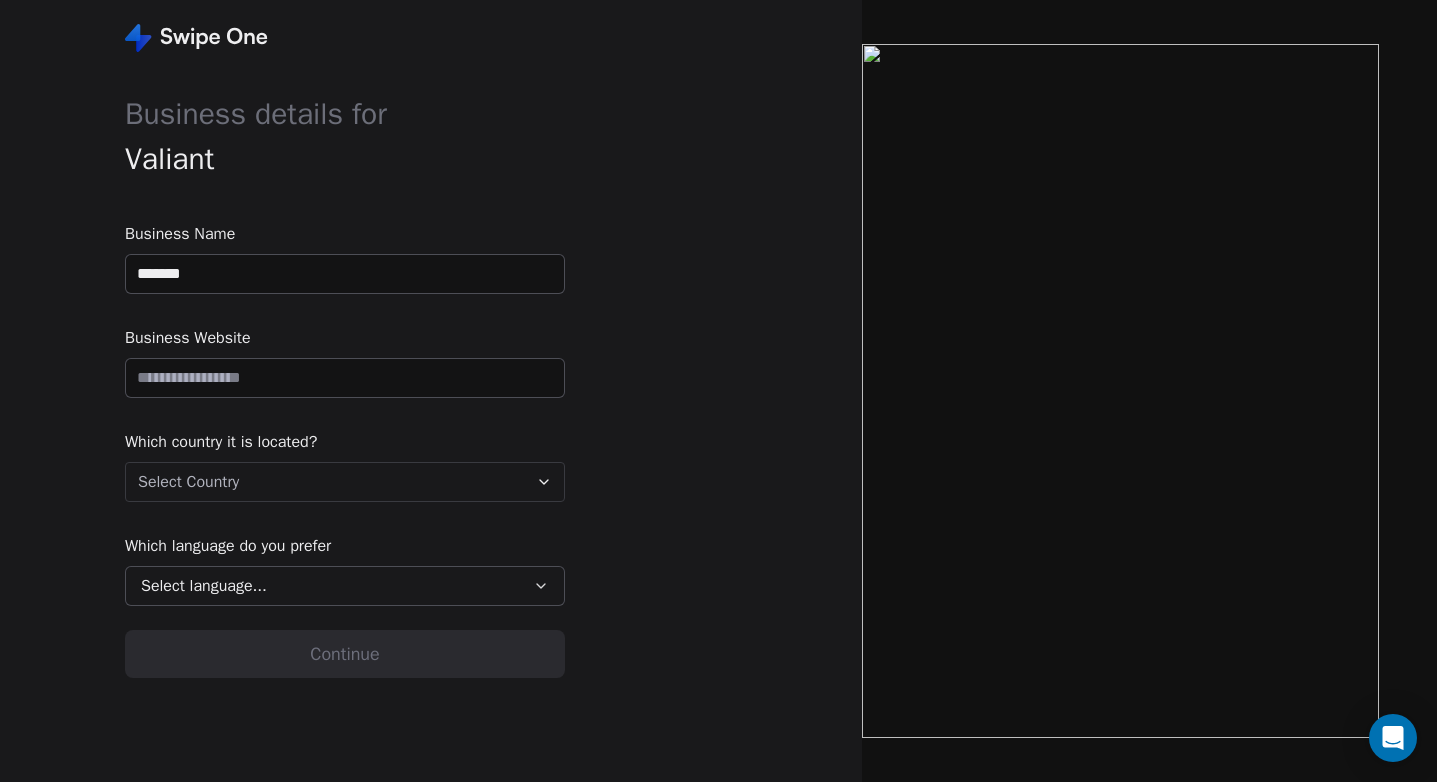 type on "*******" 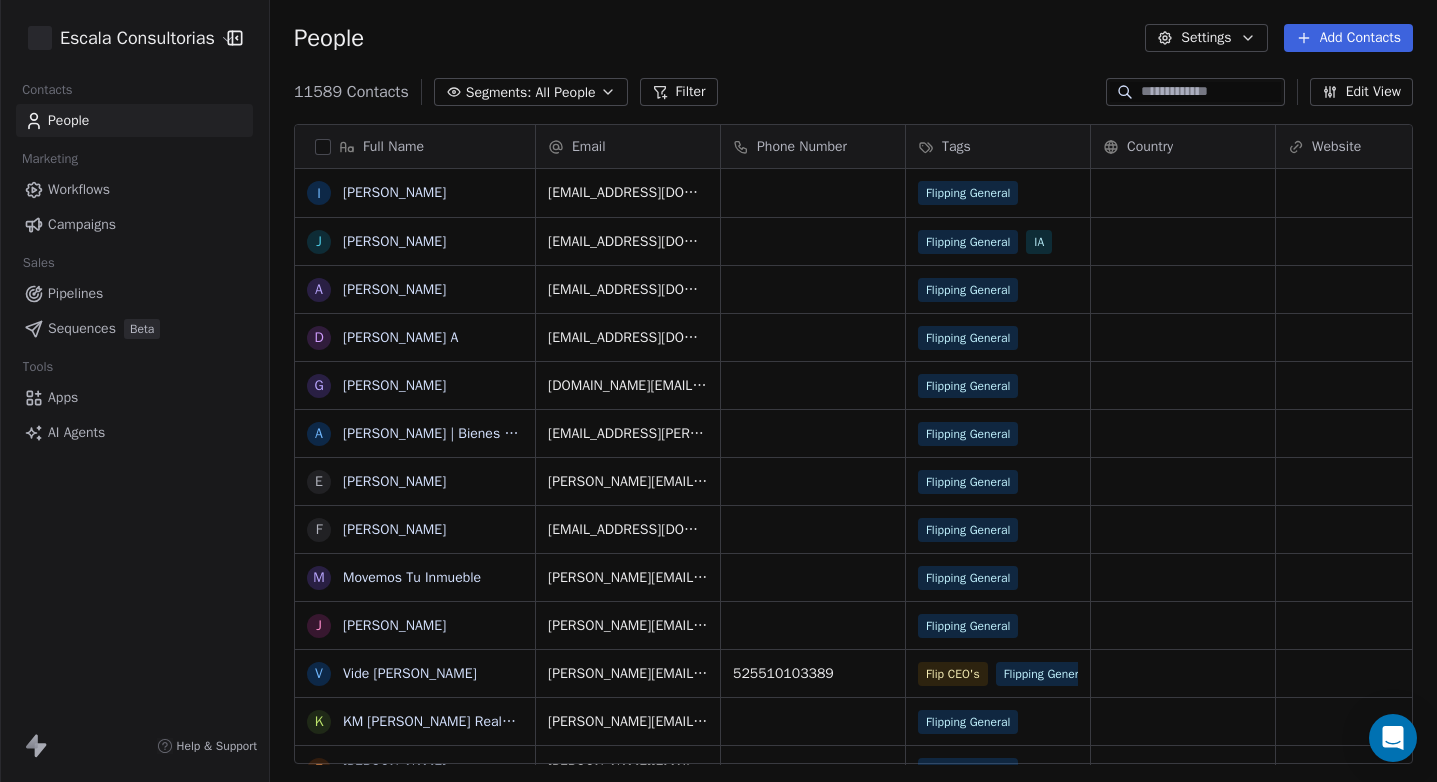 scroll, scrollTop: 16, scrollLeft: 16, axis: both 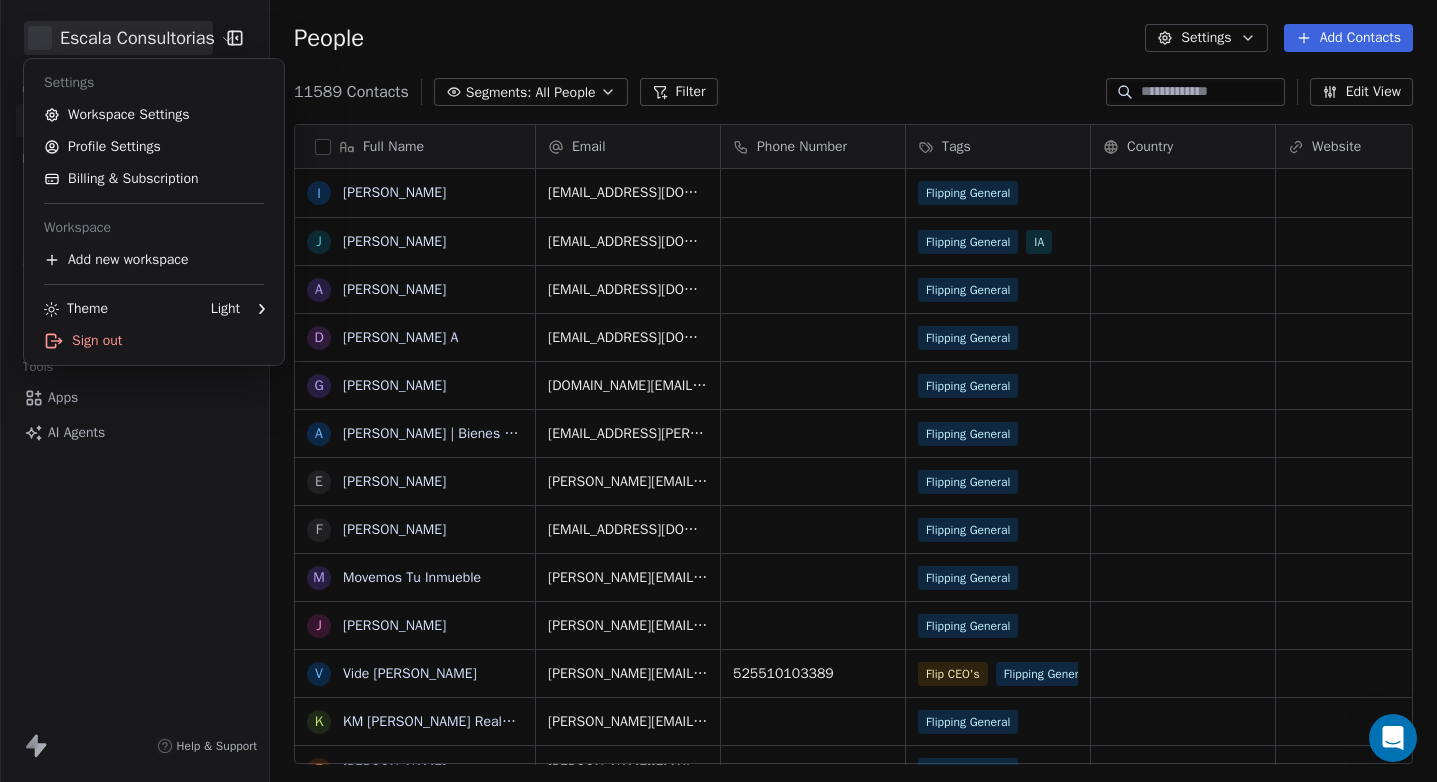 click on "Escala Consultorias Contacts People Marketing Workflows Campaigns Sales Pipelines Sequences Beta Tools Apps AI Agents Help & Support People Settings  Add Contacts 11589 Contacts Segments: All People Filter  Edit View Tag Add to Sequence Export Full Name I [PERSON_NAME] [PERSON_NAME] A [PERSON_NAME] D [PERSON_NAME] A G [PERSON_NAME] A [PERSON_NAME] | Bienes Raíces E [PERSON_NAME] F [PERSON_NAME] M Movemos Tu Inmueble J [PERSON_NAME] V Vide [PERSON_NAME] K KM [PERSON_NAME] RealEstate E [PERSON_NAME] A [PERSON_NAME] P [PERSON_NAME] Venado [PERSON_NAME] Y [PERSON_NAME] J [PERSON_NAME] [PERSON_NAME] A [PERSON_NAME] A Arq. [PERSON_NAME] T [PERSON_NAME] D Dr_Alfonso H [PERSON_NAME] M [PERSON_NAME] F [PERSON_NAME] J [PERSON_NAME] M [PERSON_NAME] [PERSON_NAME] L [PERSON_NAME] M [PERSON_NAME] A [PERSON_NAME] C [PERSON_NAME] I [PERSON_NAME] M [PERSON_NAME] N [PERSON_NAME] Email Phone Number Tags Country Website Job Title Status Contact Source [EMAIL_ADDRESS][DOMAIN_NAME] Flipping General Manychat [EMAIL_ADDRESS][DOMAIN_NAME] Flipping General" at bounding box center (718, 391) 